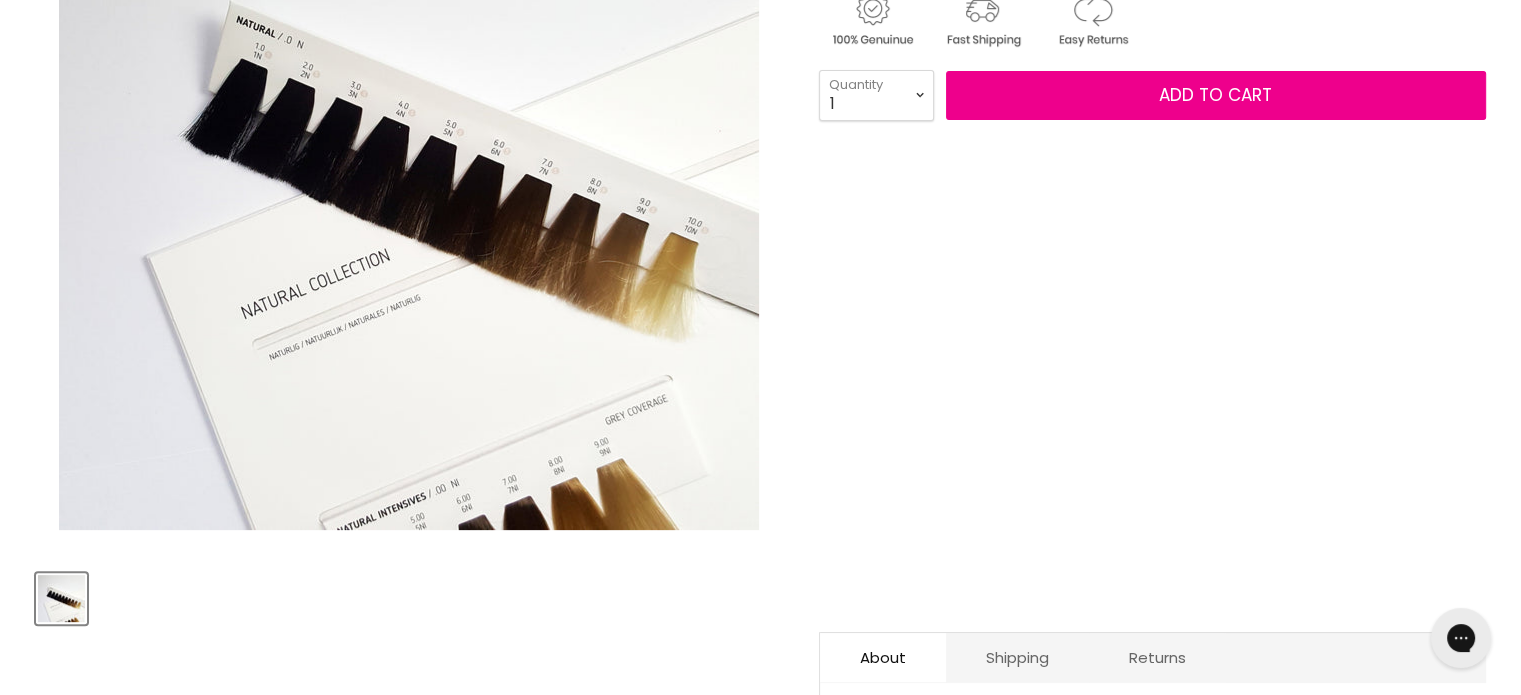 scroll, scrollTop: 0, scrollLeft: 0, axis: both 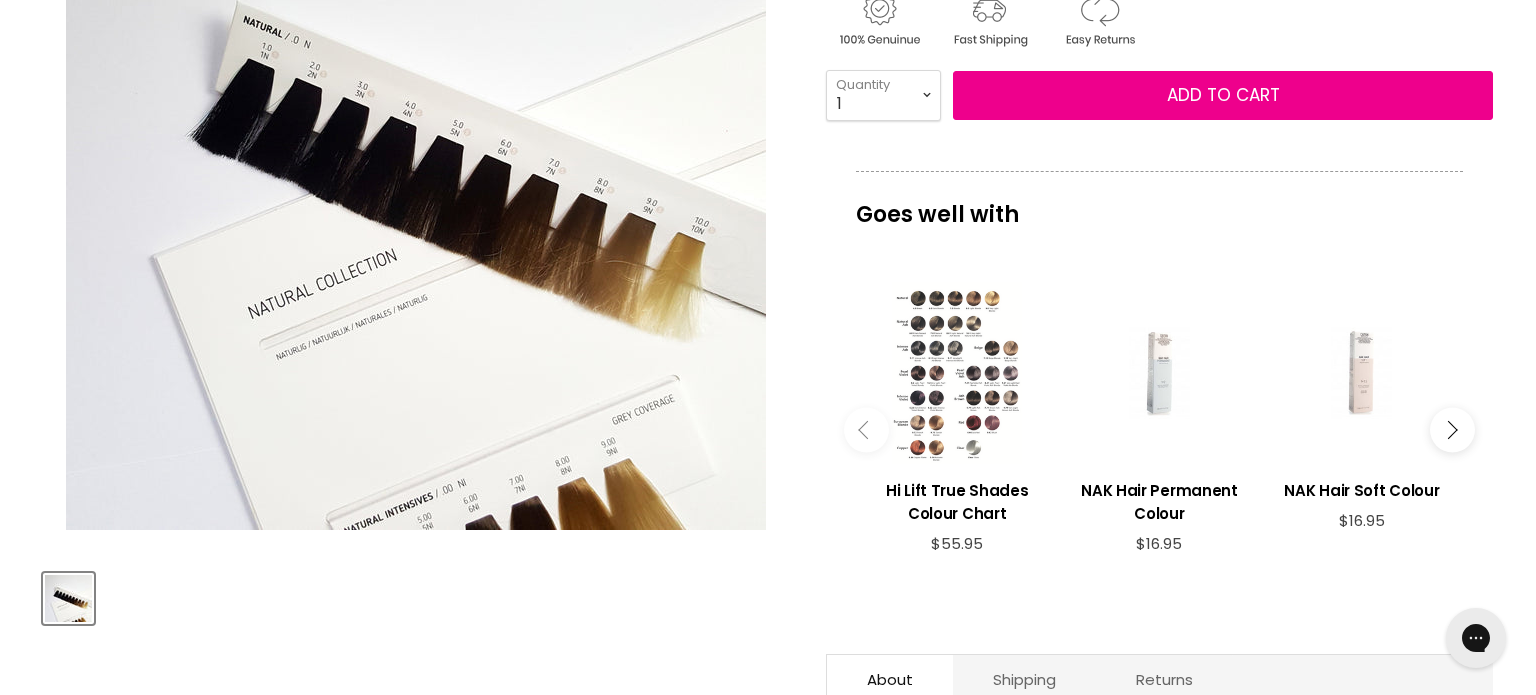 click at bounding box center [957, 373] 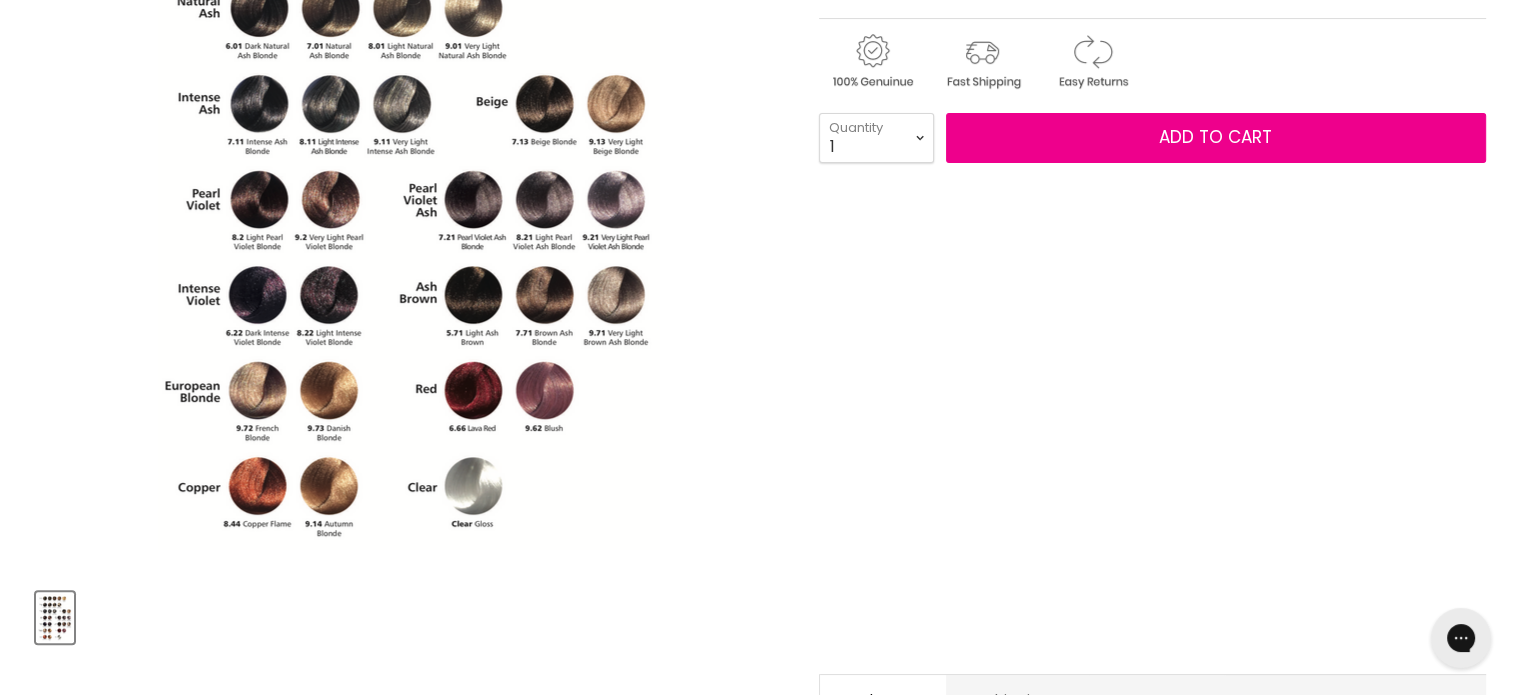 scroll, scrollTop: 0, scrollLeft: 0, axis: both 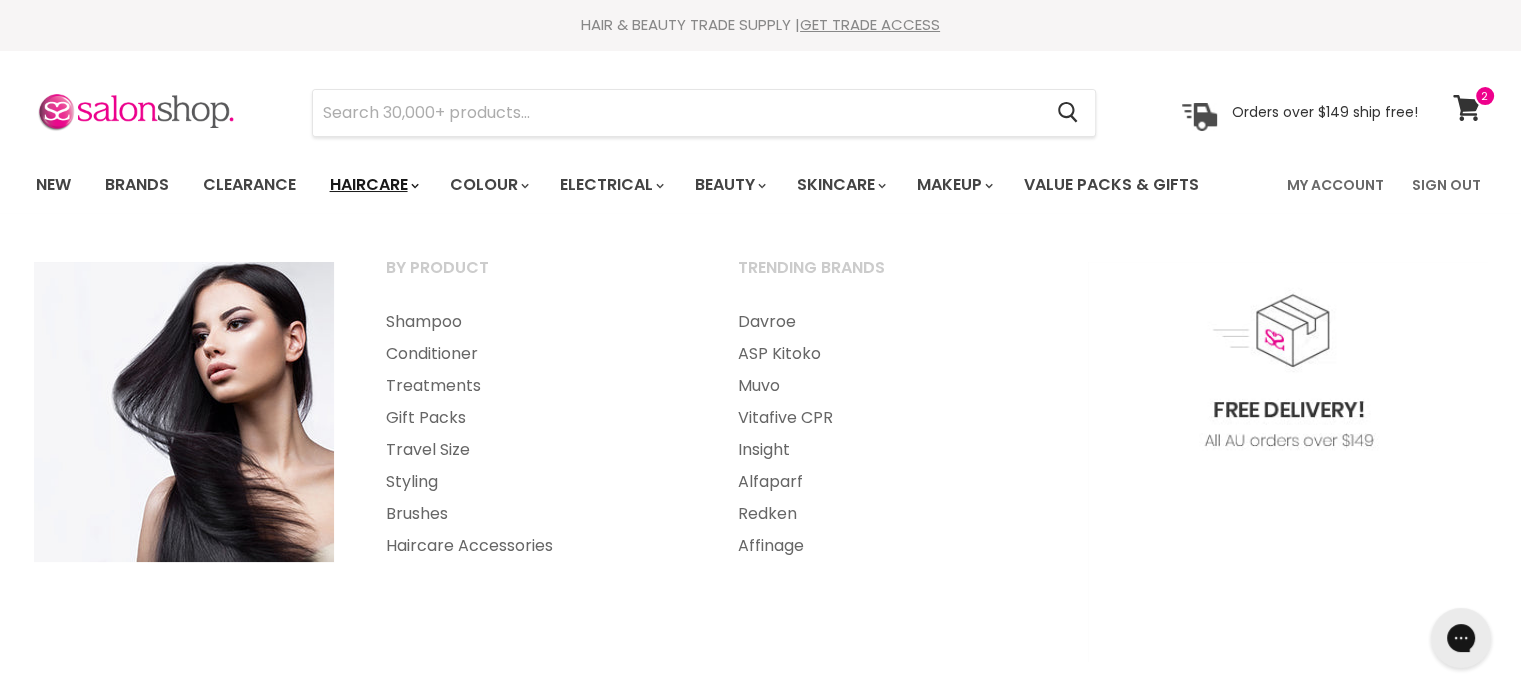 click on "Haircare" at bounding box center (373, 185) 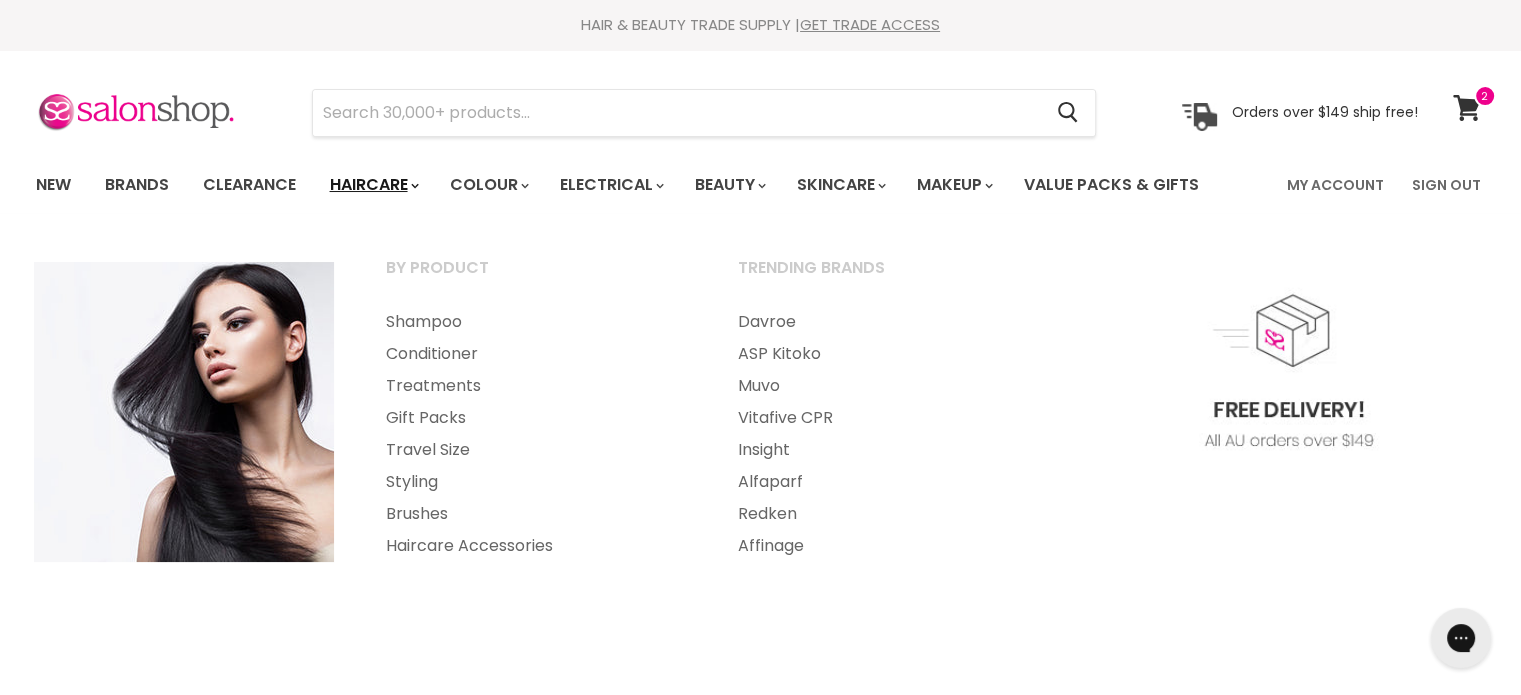 click on "Haircare" at bounding box center [373, 185] 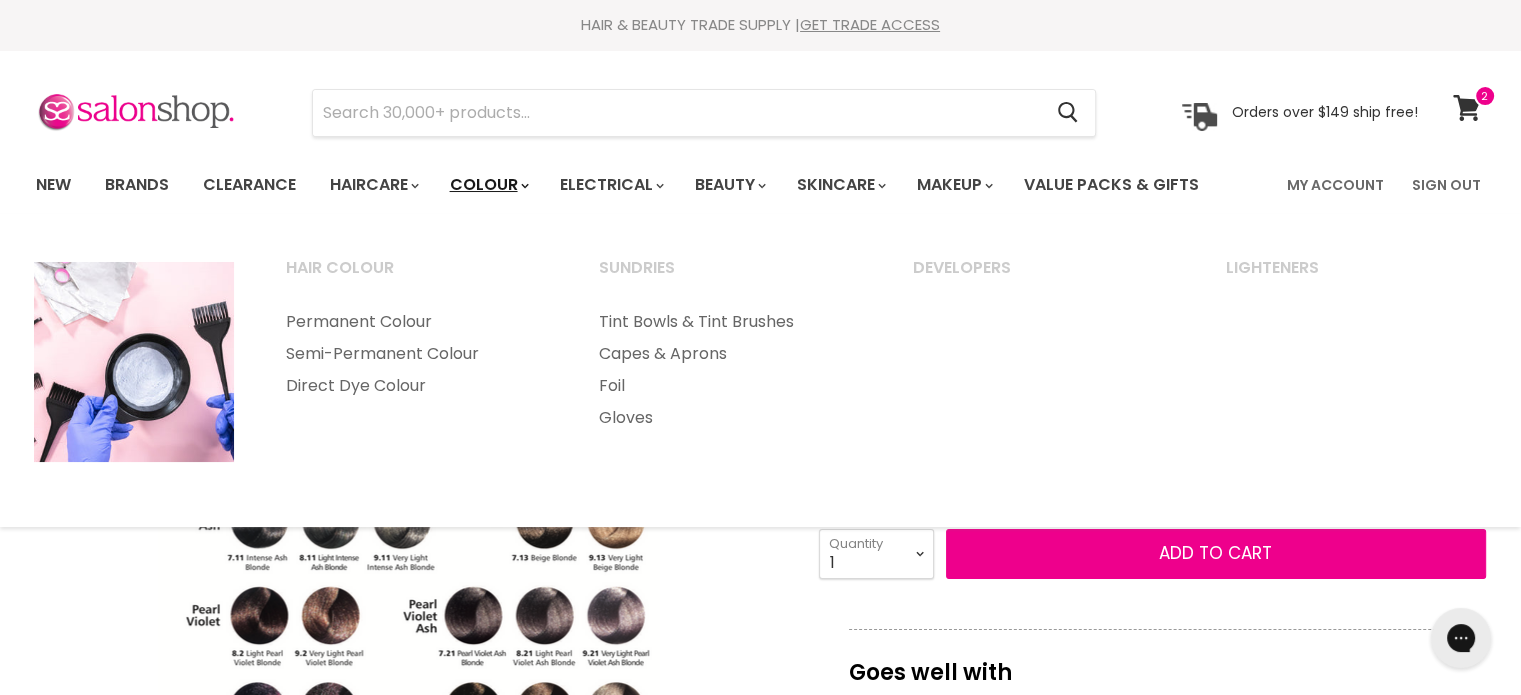click on "Colour" at bounding box center (488, 185) 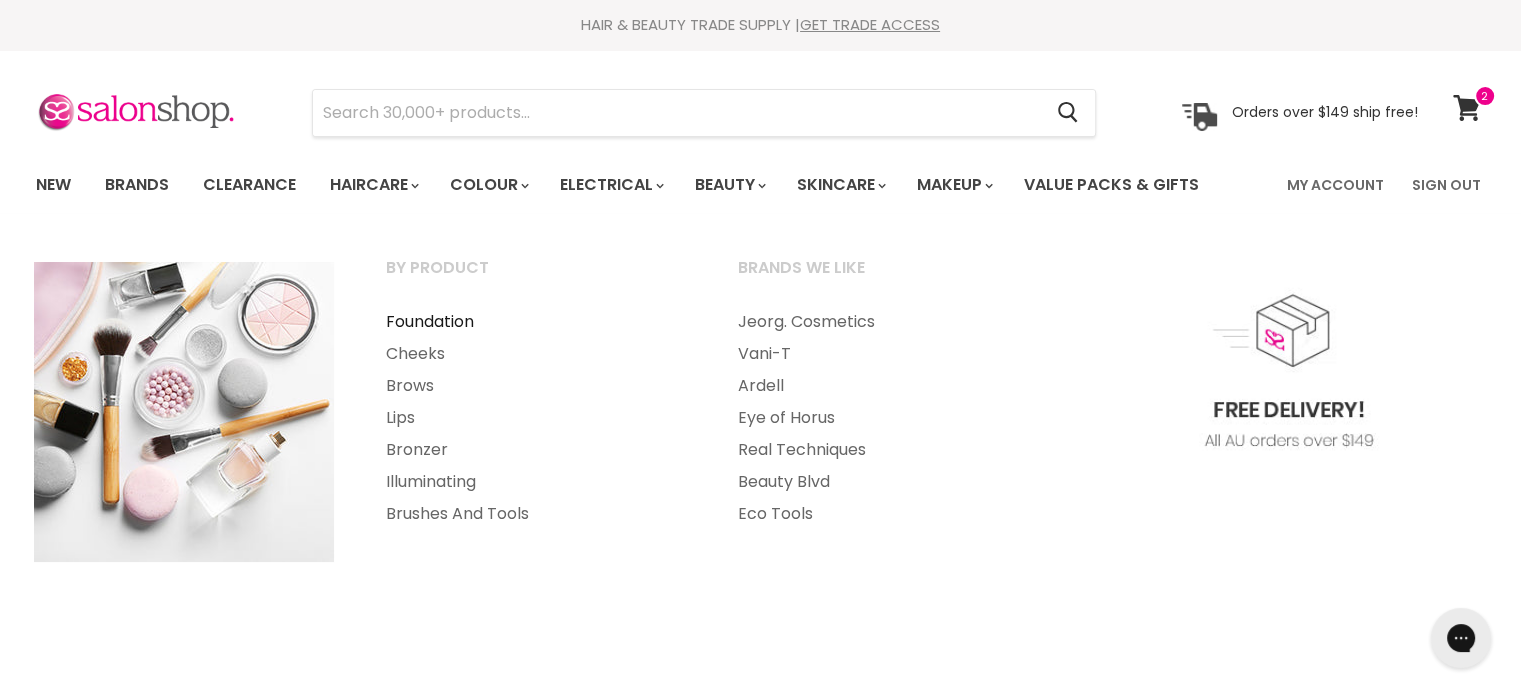 click on "Foundation" at bounding box center (535, 322) 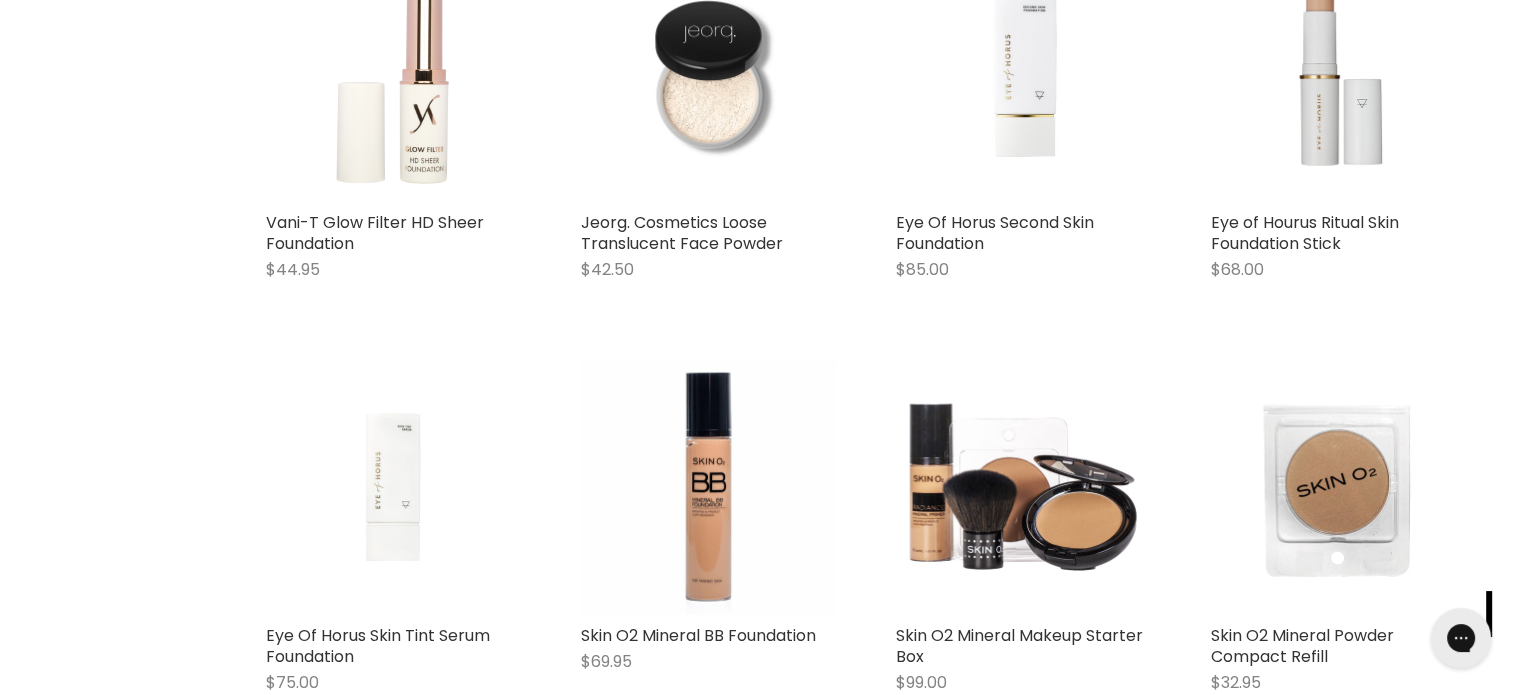 scroll, scrollTop: 0, scrollLeft: 0, axis: both 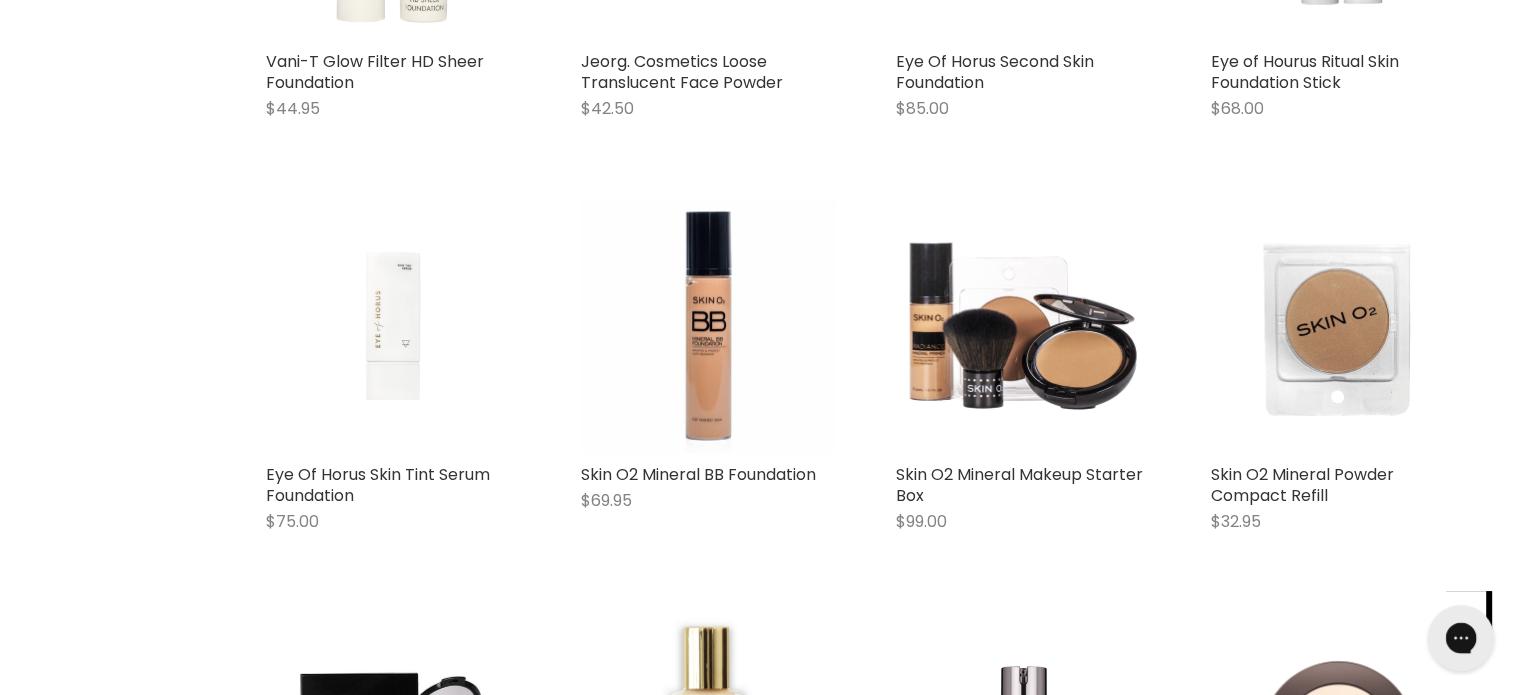 click on "Chat with us" at bounding box center (1461, 638) 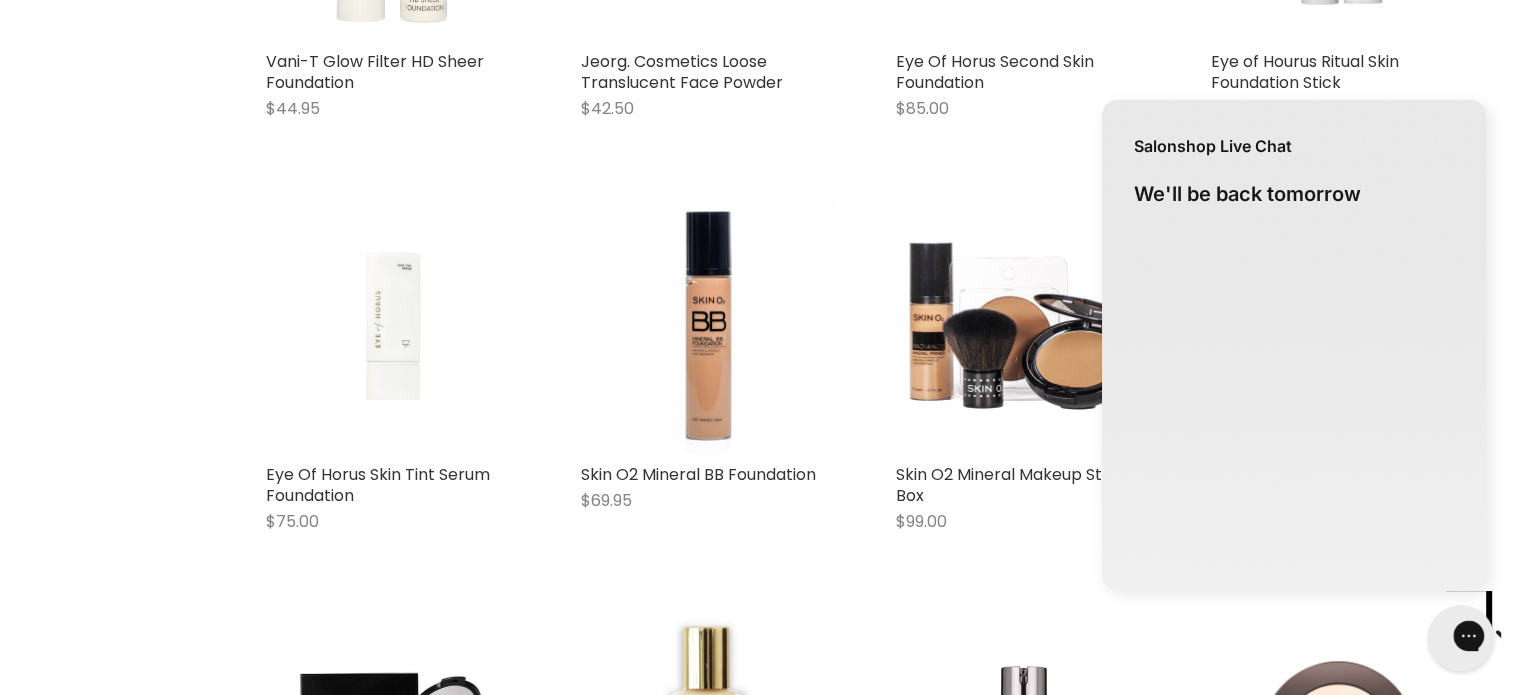 scroll, scrollTop: 0, scrollLeft: 0, axis: both 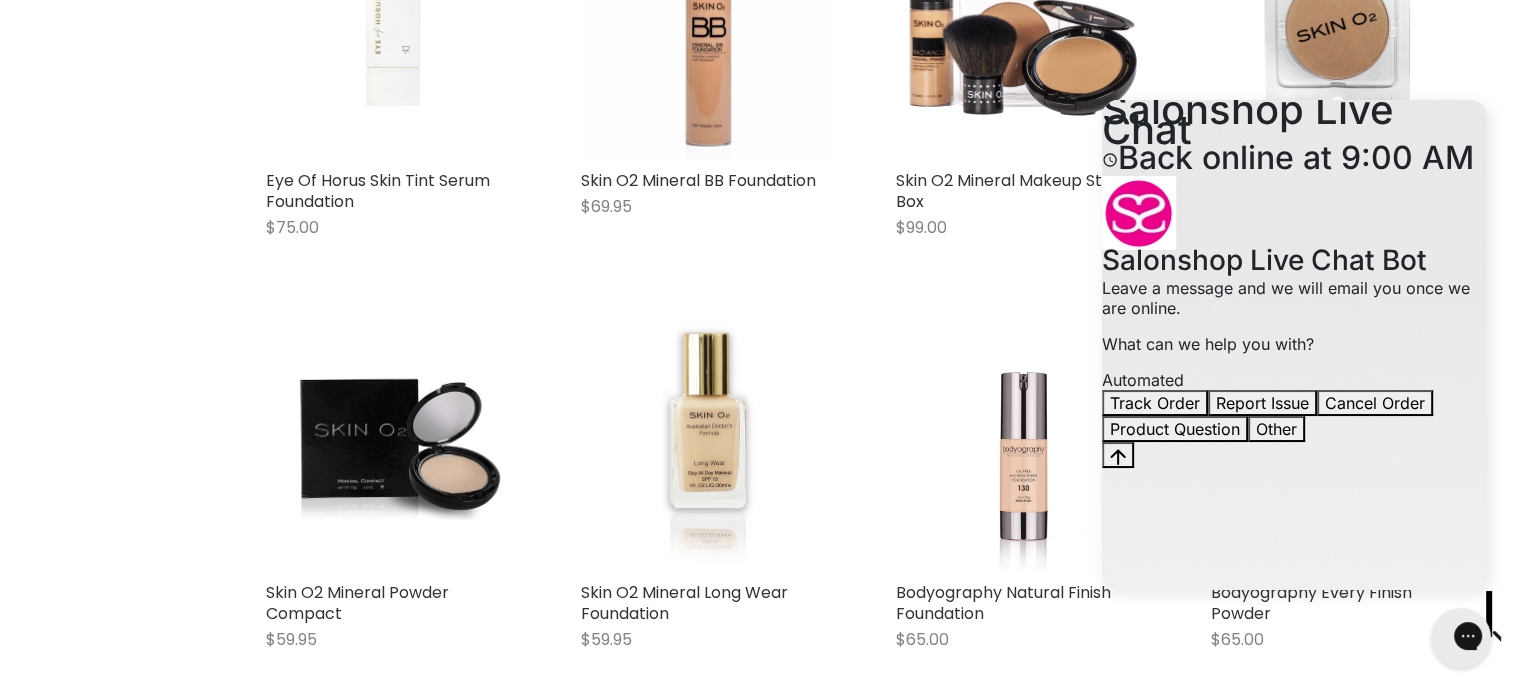 click on "Skin O2 Mineral Powder Compact Refill $32.95 Skin O2 Quick shop Choose options" at bounding box center (1338, 81) 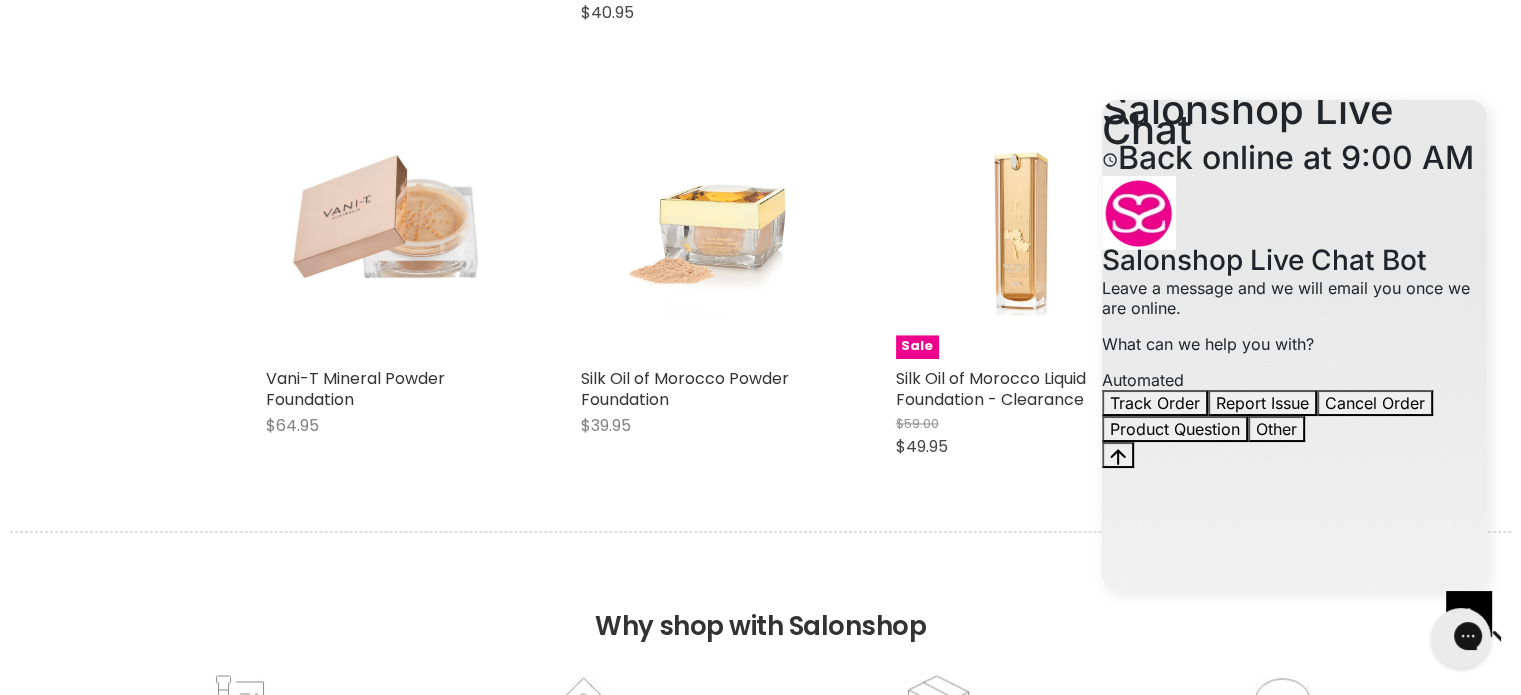 scroll, scrollTop: 2958, scrollLeft: 0, axis: vertical 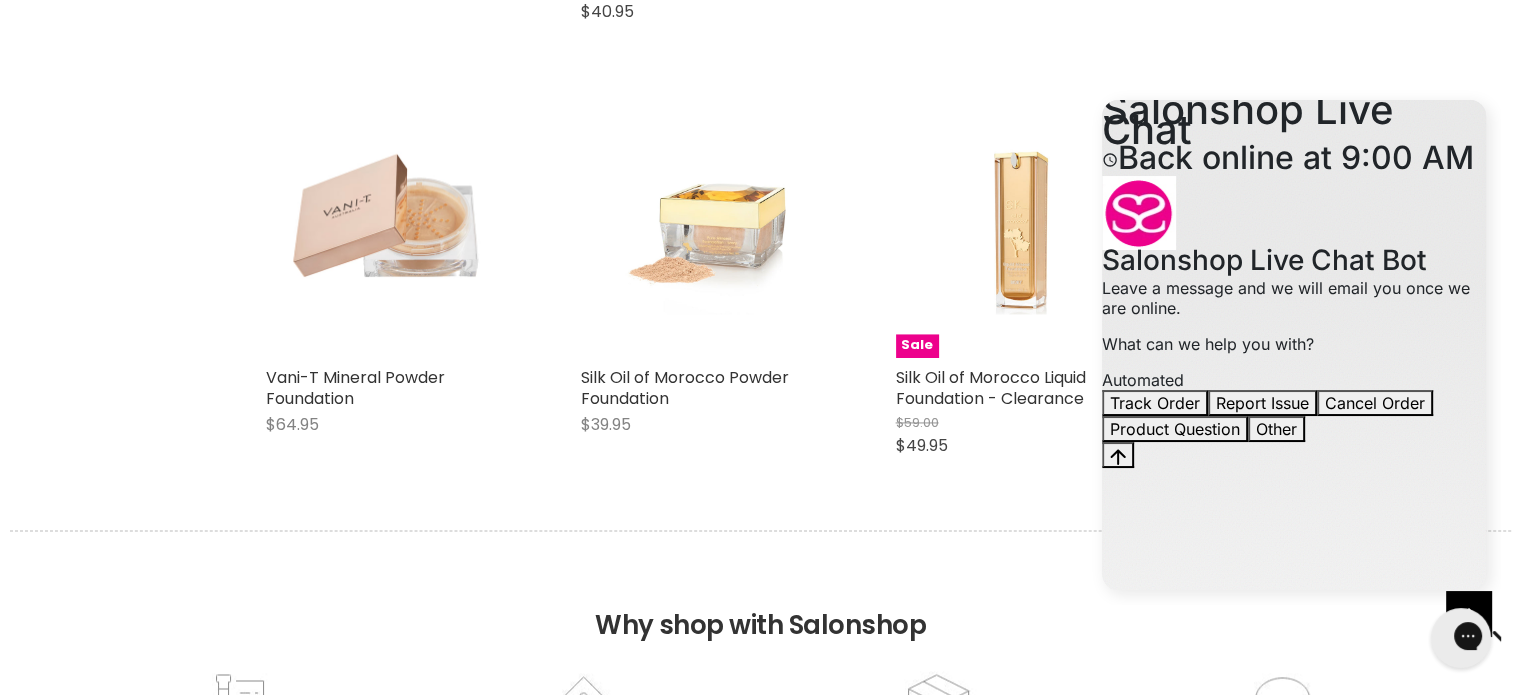 click on "Salonshop Live Chat Back online at 9:00 AM" at bounding box center (1294, 134) 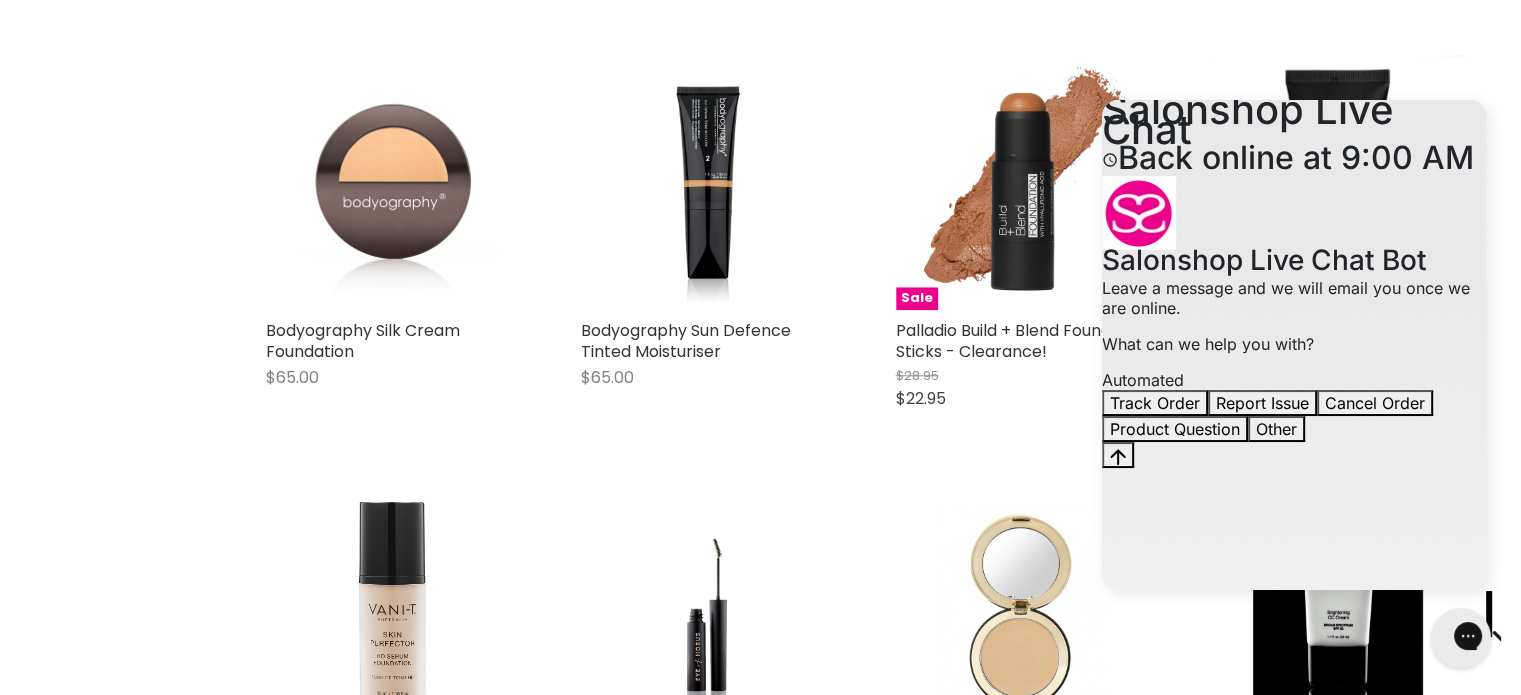 scroll, scrollTop: 1704, scrollLeft: 0, axis: vertical 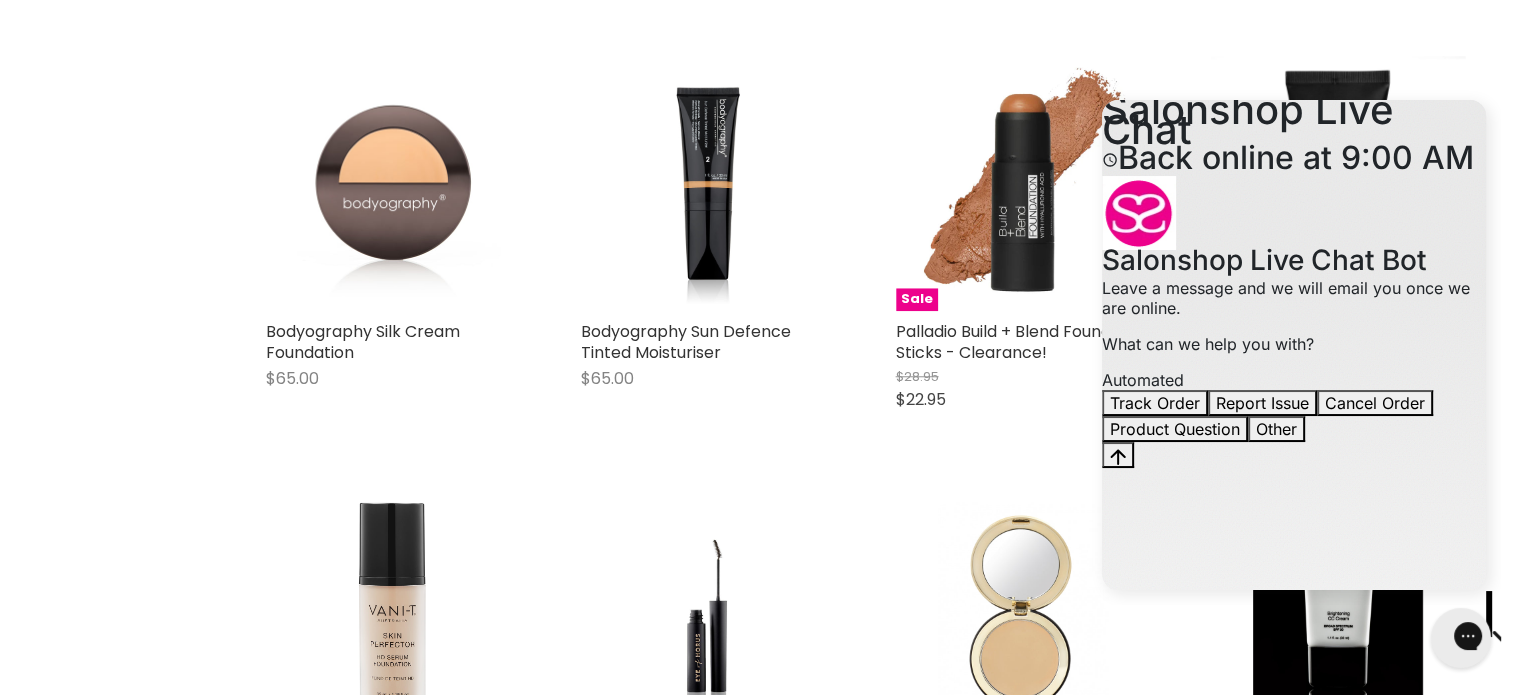 drag, startPoint x: 1488, startPoint y: 501, endPoint x: 1488, endPoint y: 517, distance: 16 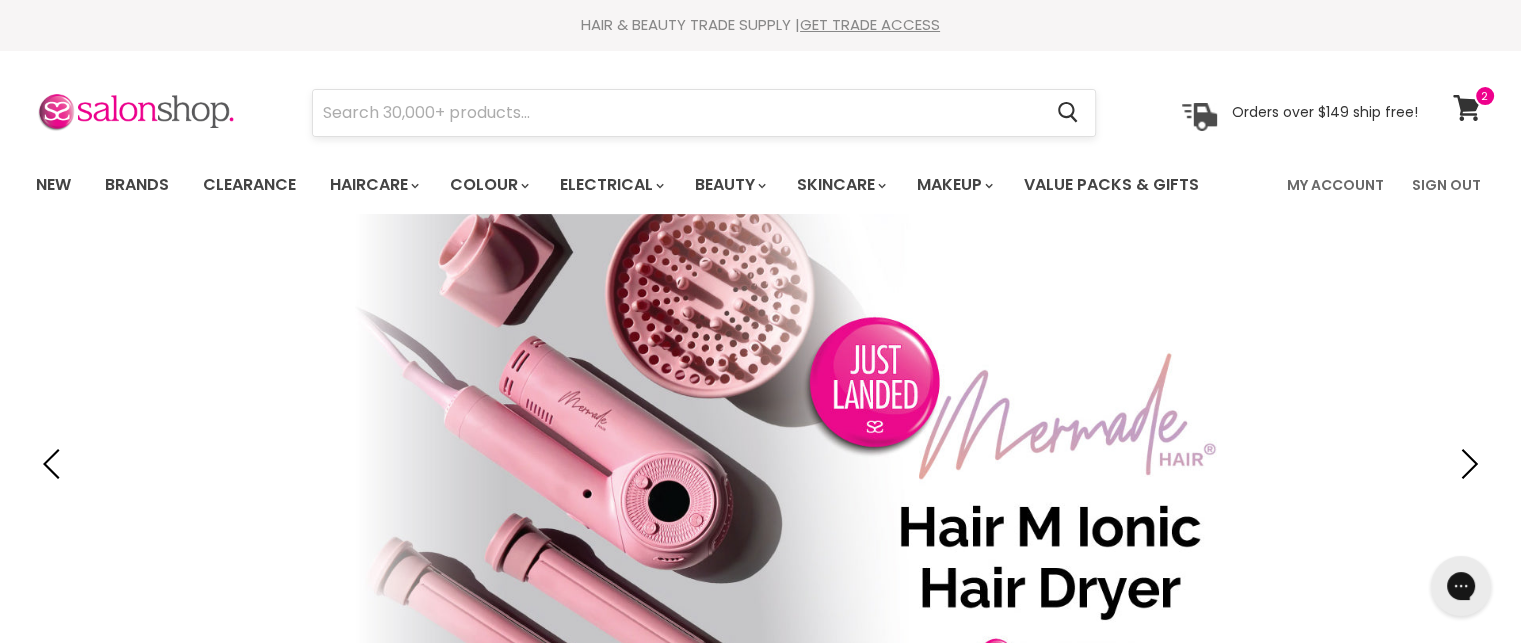 scroll, scrollTop: 0, scrollLeft: 0, axis: both 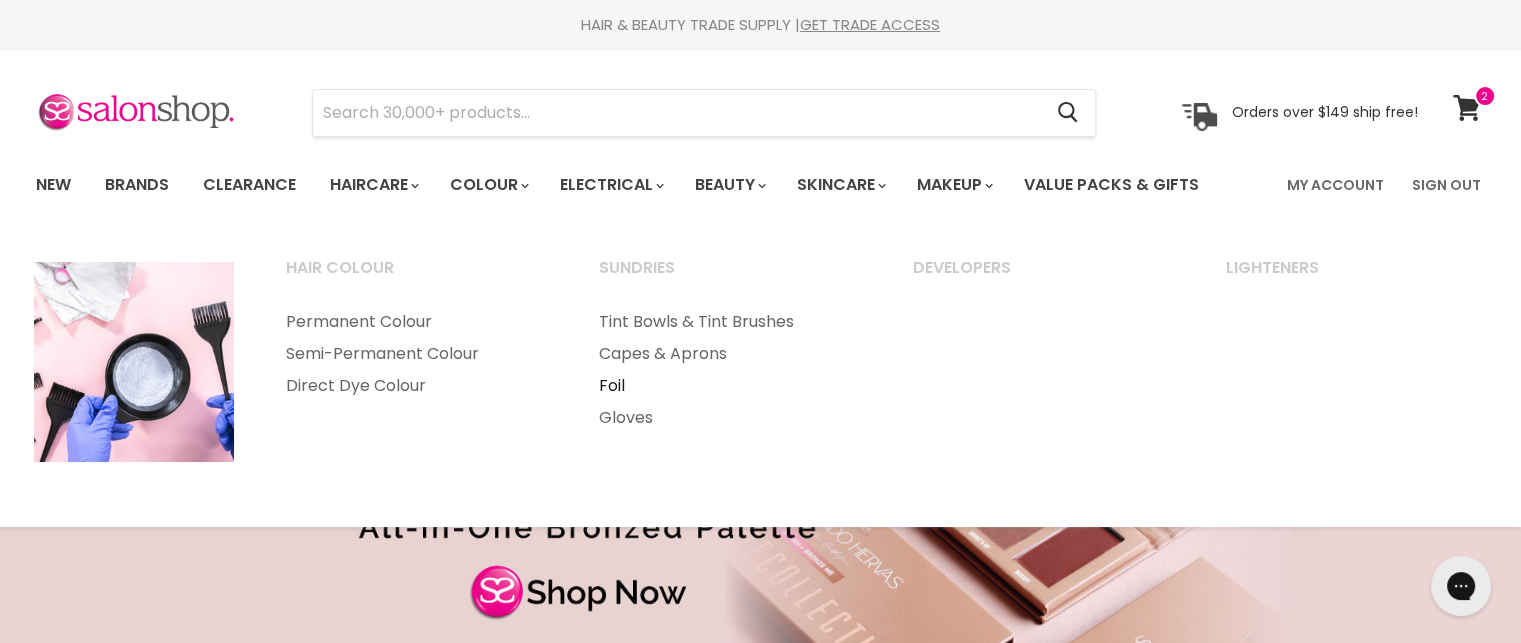 click on "Foil" at bounding box center [729, 386] 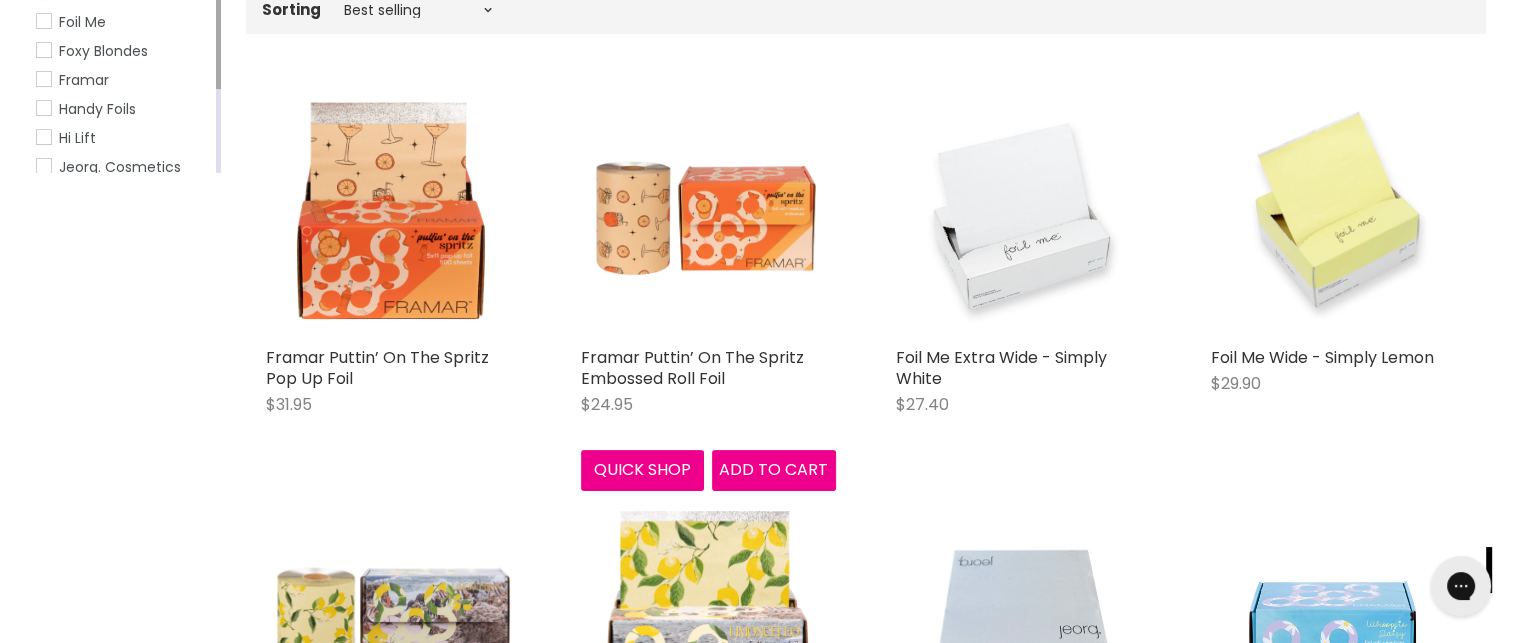 scroll, scrollTop: 0, scrollLeft: 0, axis: both 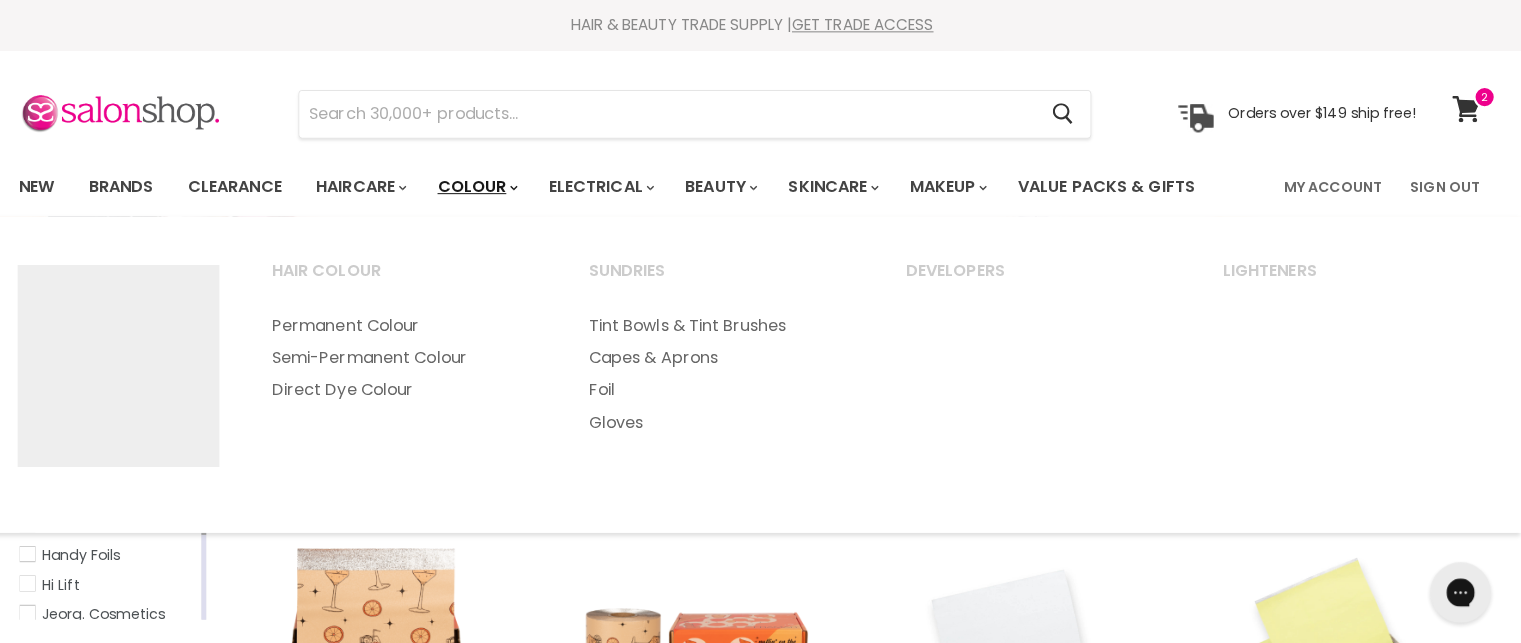 click on "Colour" at bounding box center (488, 185) 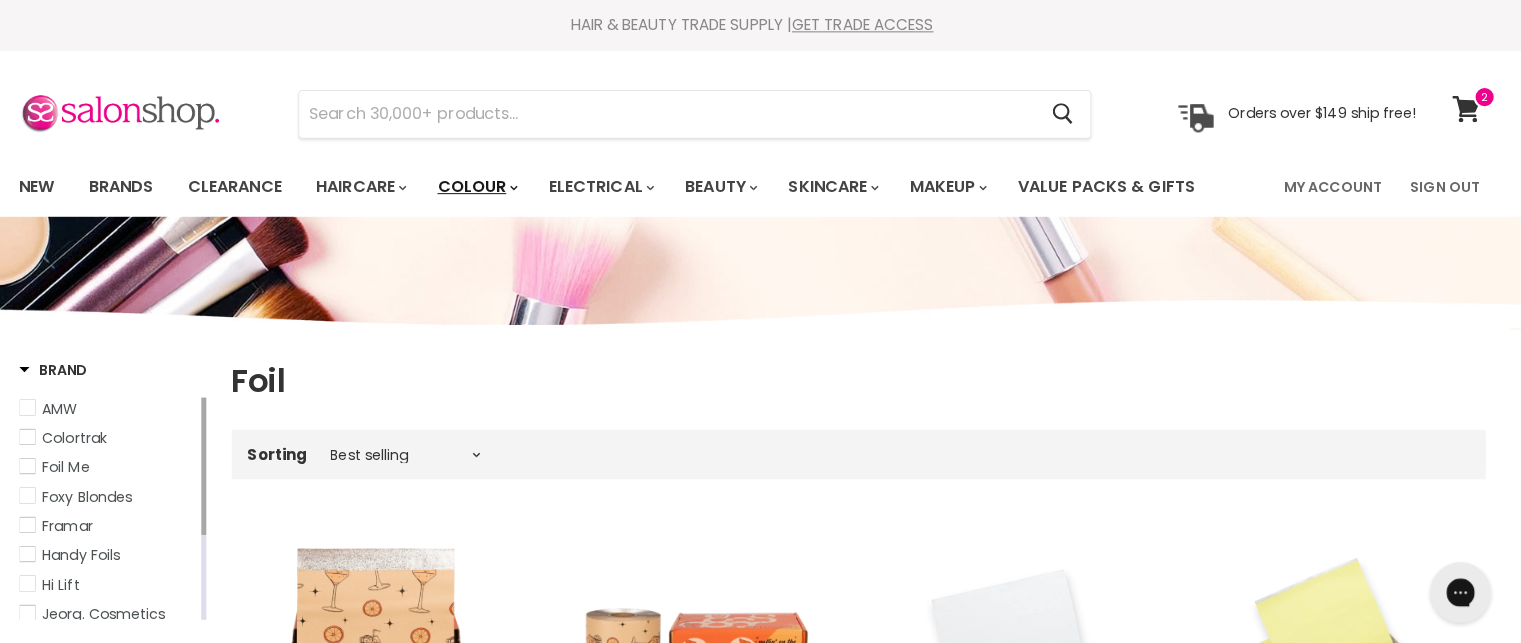 click on "Colour" at bounding box center [488, 185] 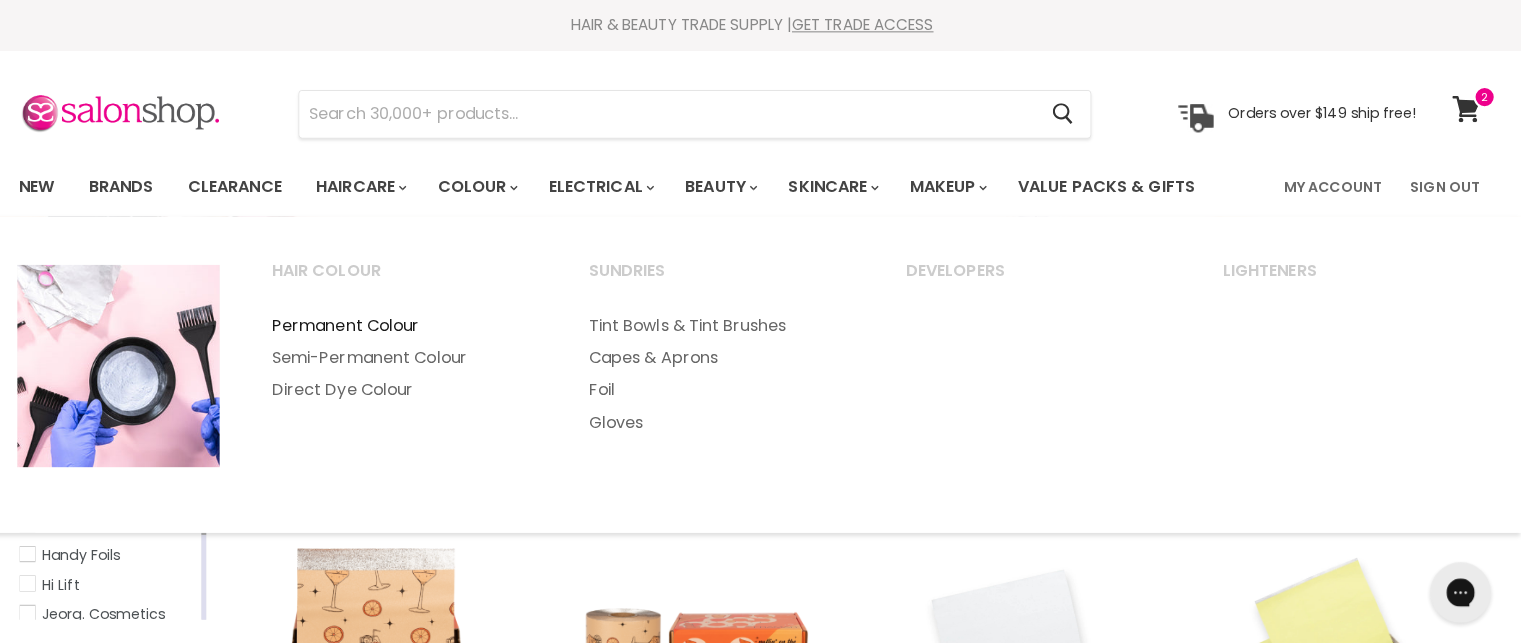 click on "Permanent Colour" at bounding box center [416, 322] 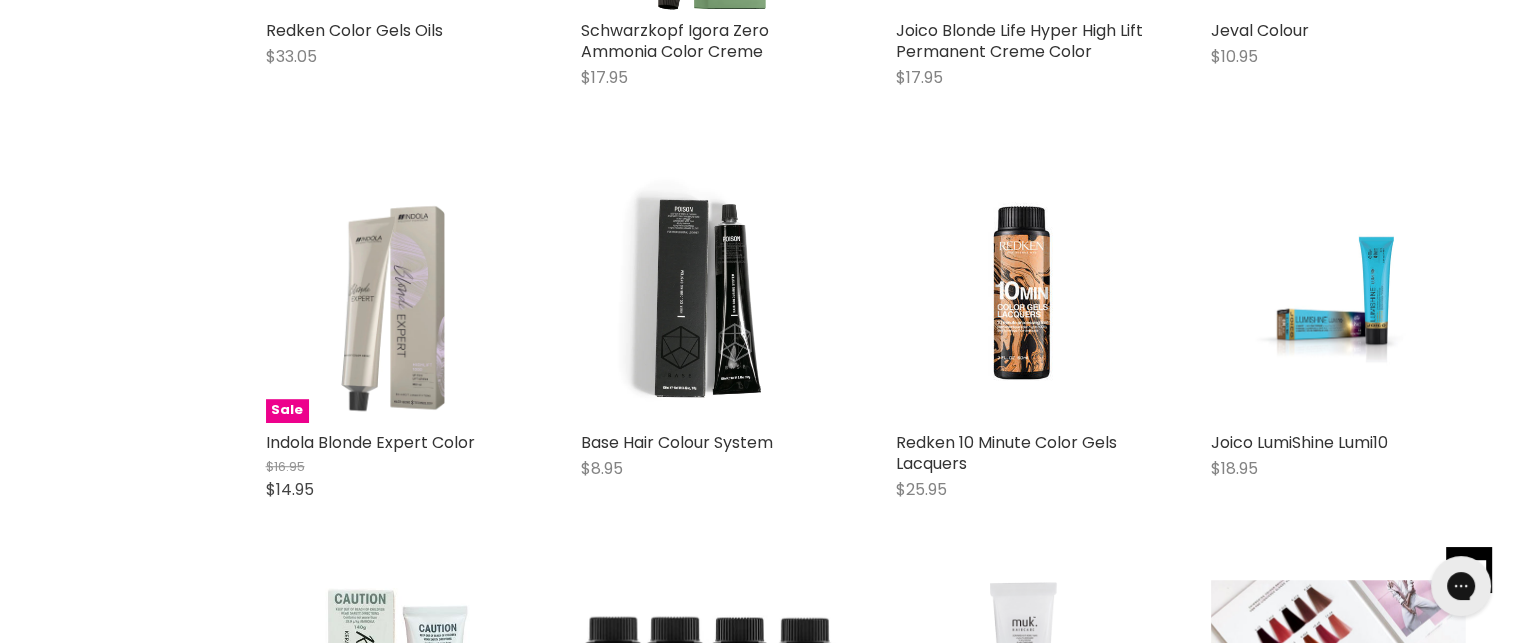 scroll, scrollTop: 0, scrollLeft: 0, axis: both 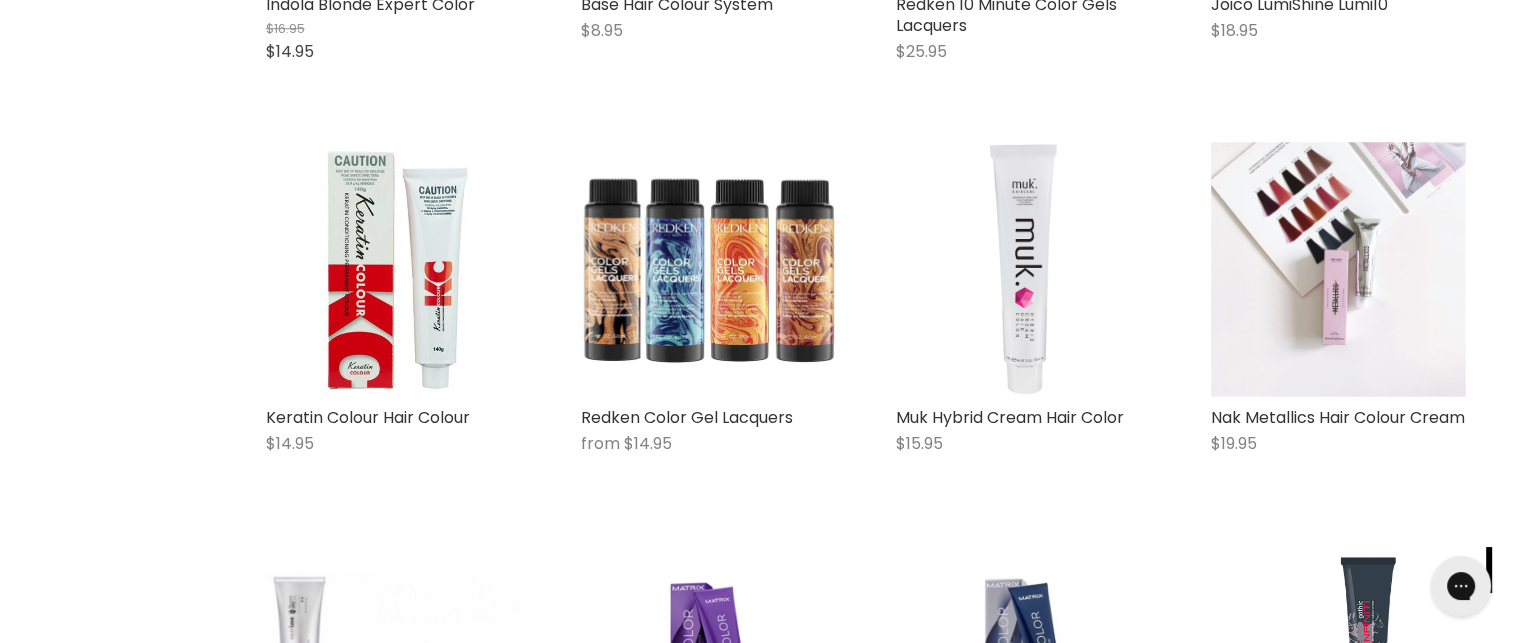 click at bounding box center (1338, 269) 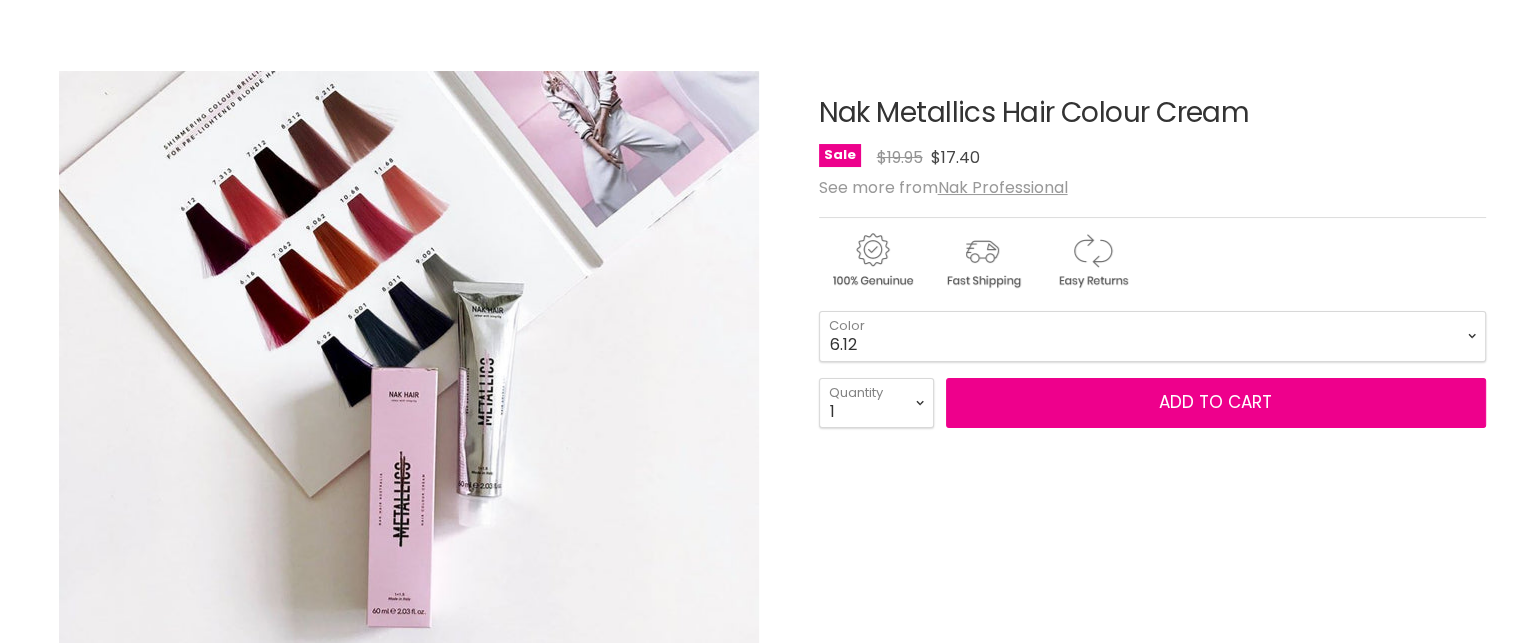 scroll, scrollTop: 0, scrollLeft: 0, axis: both 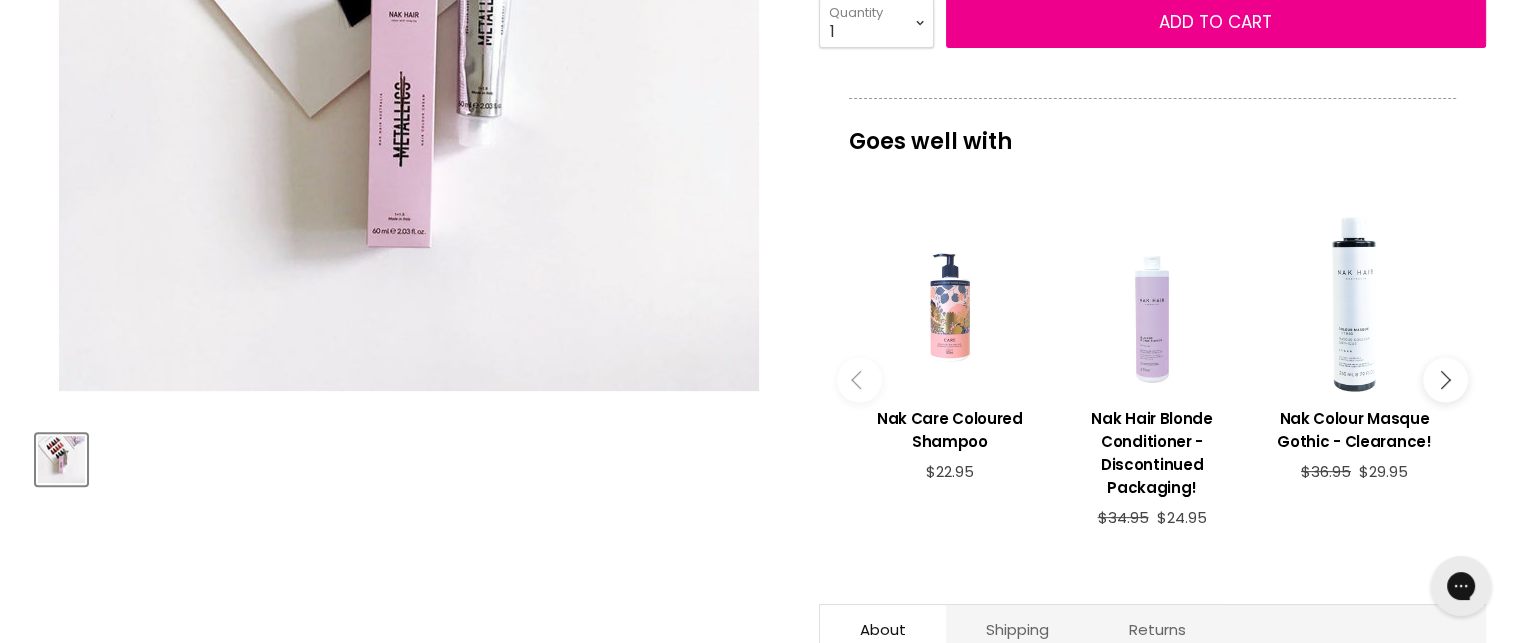 click at bounding box center [1445, 380] 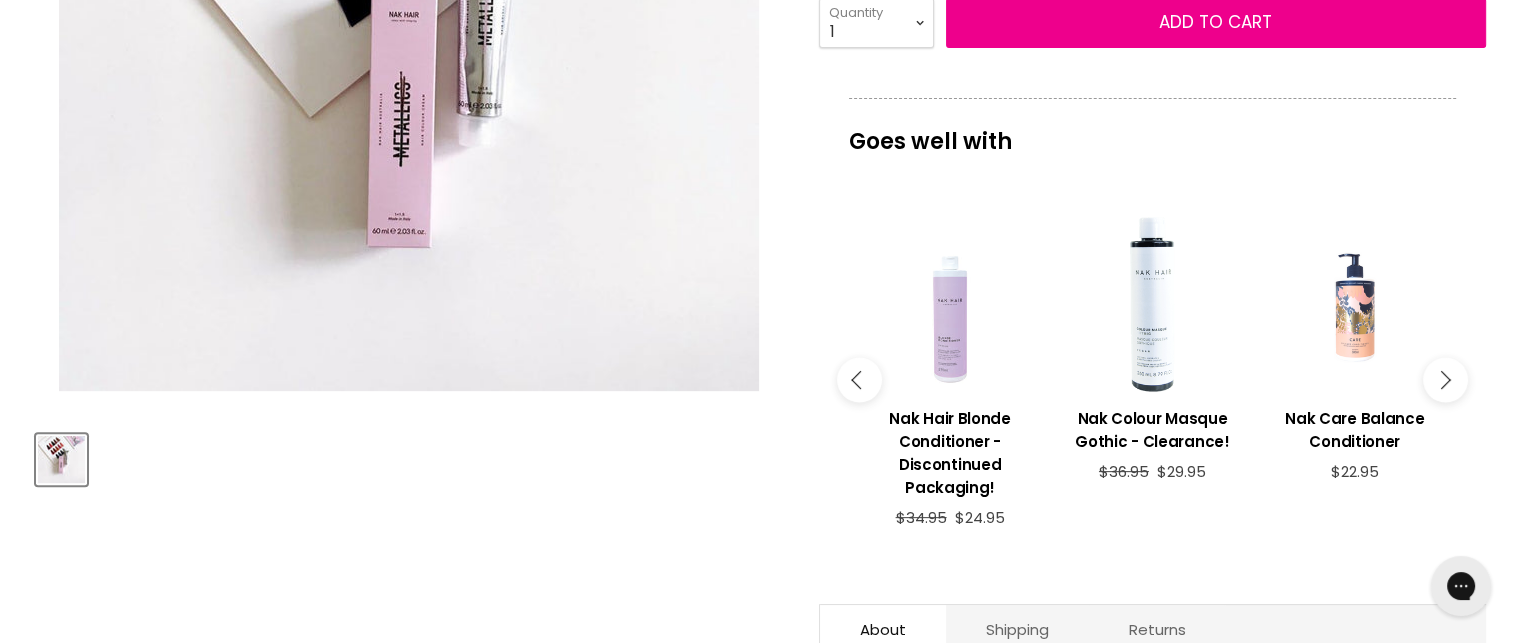 click at bounding box center (1441, 380) 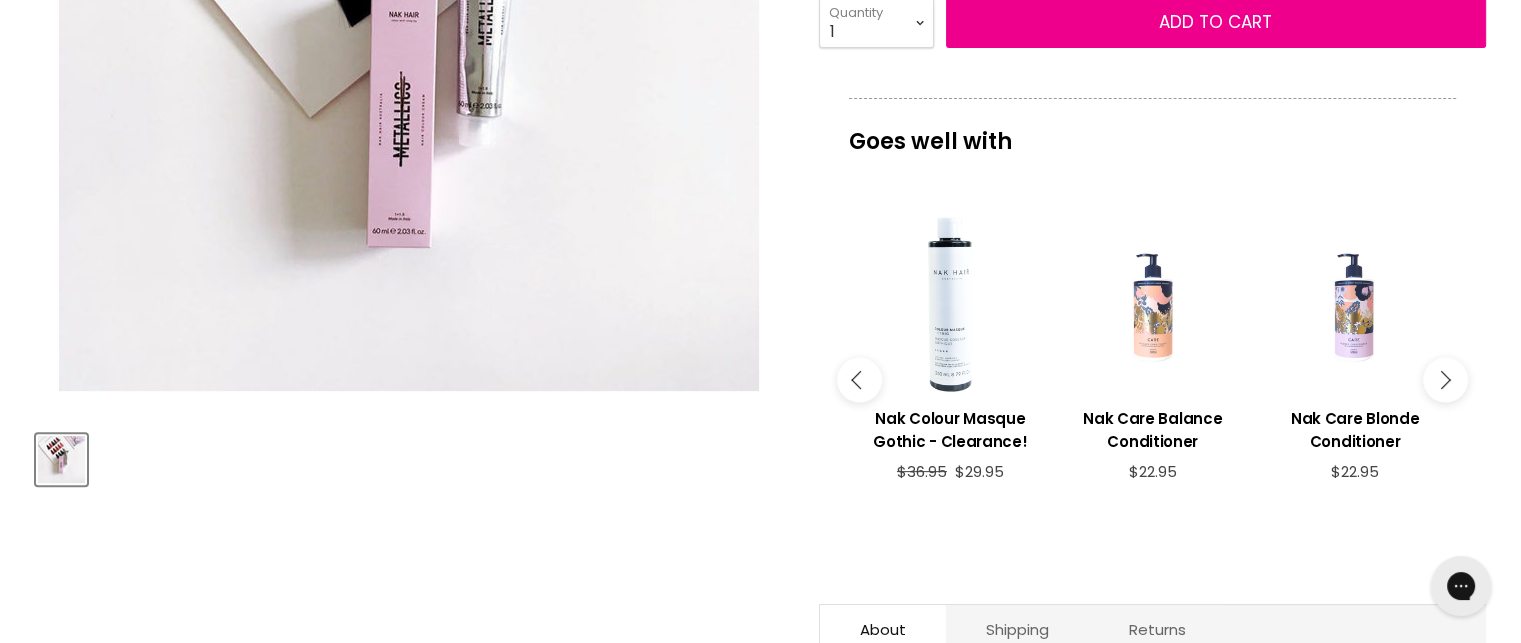 click at bounding box center (1441, 380) 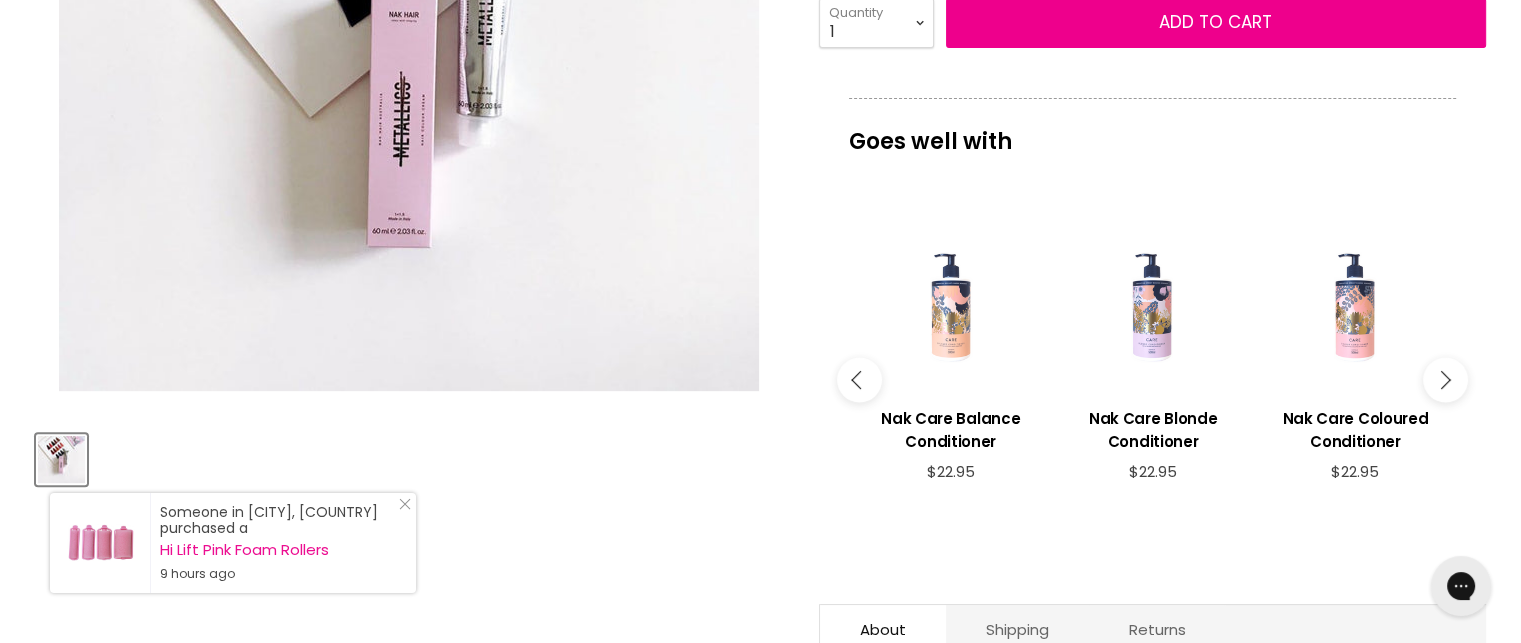 click at bounding box center (1445, 380) 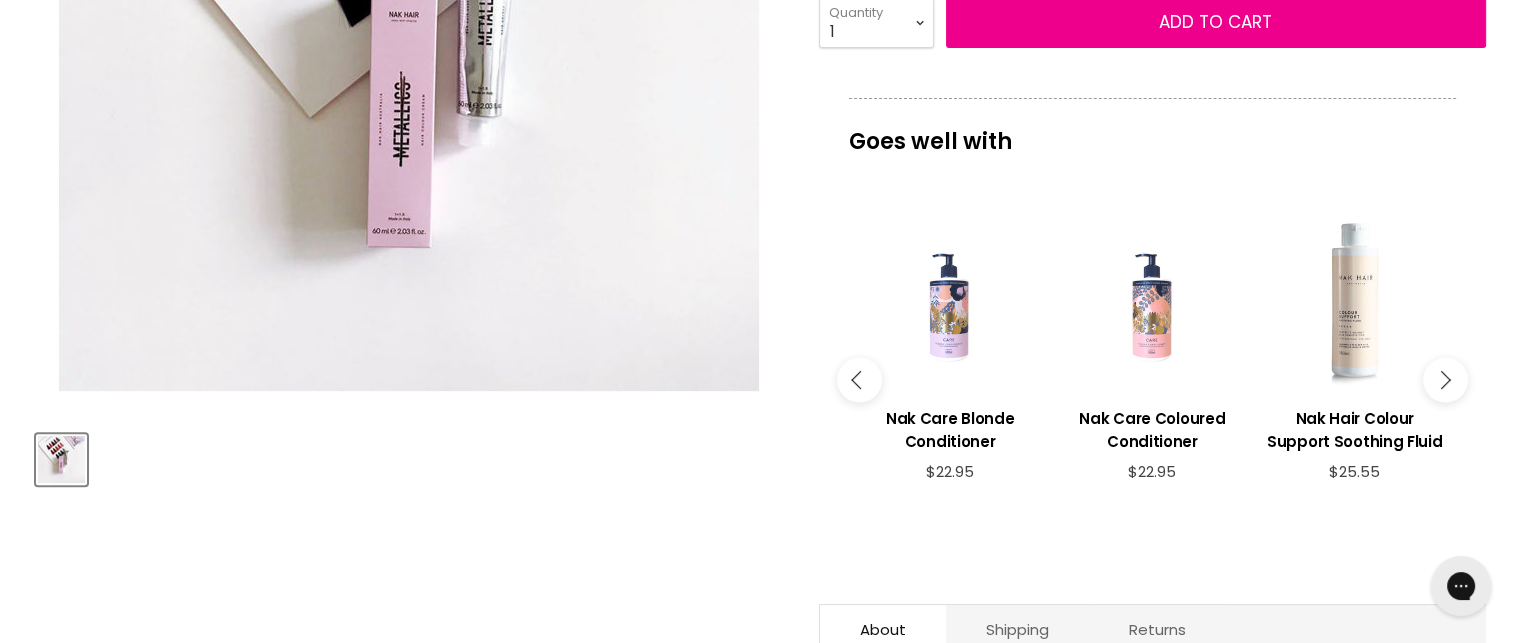 click at bounding box center [1445, 380] 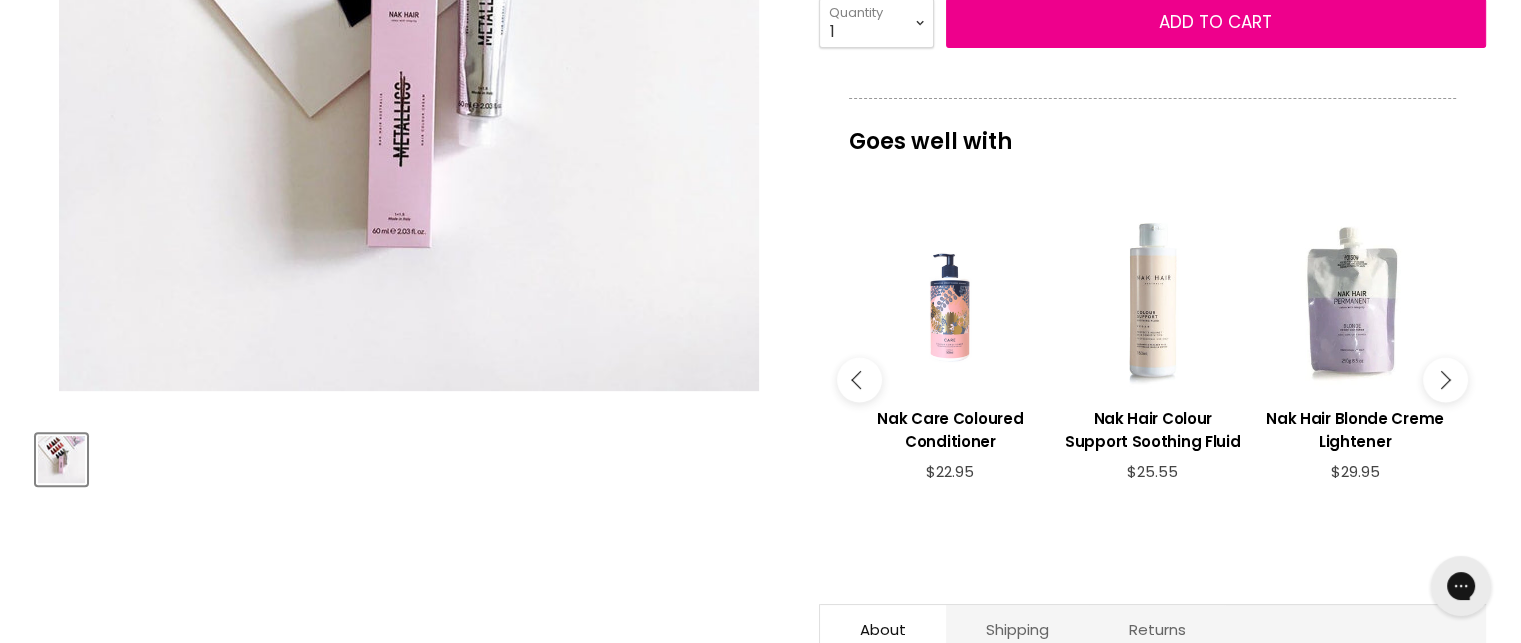 click at bounding box center [1445, 380] 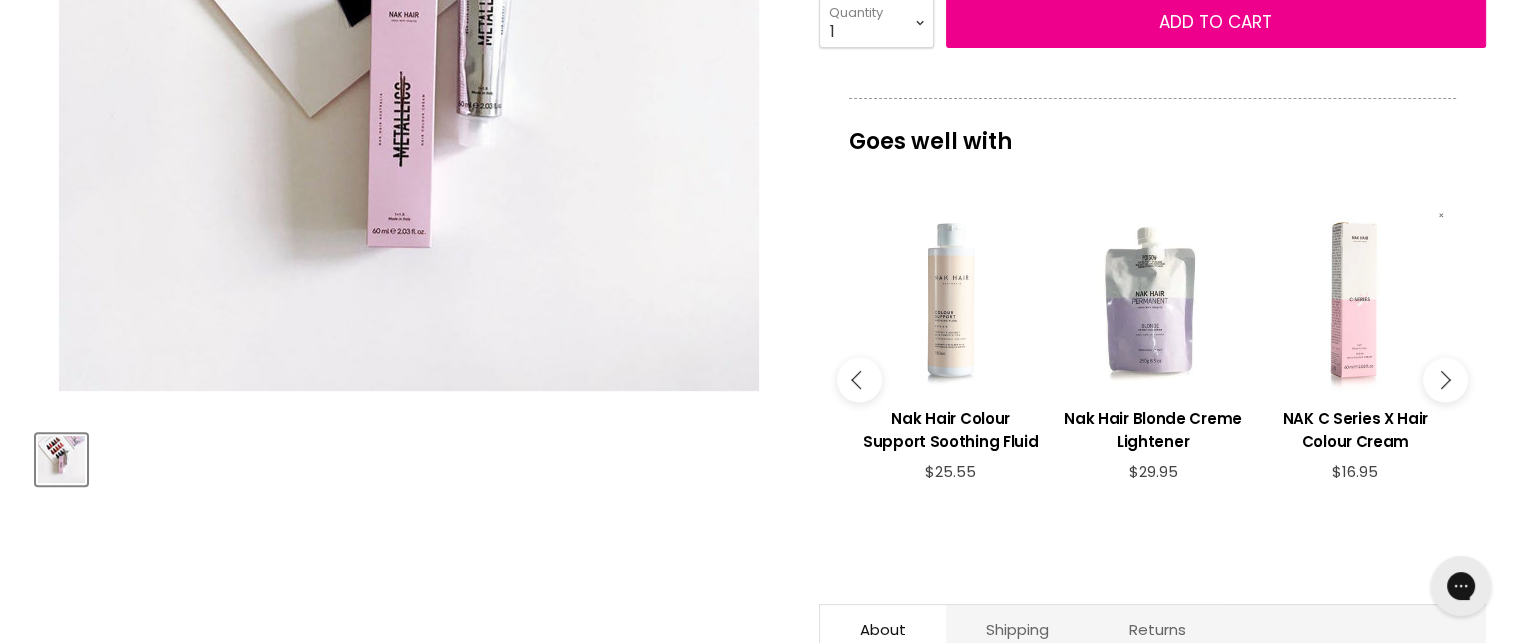 click at bounding box center [1445, 380] 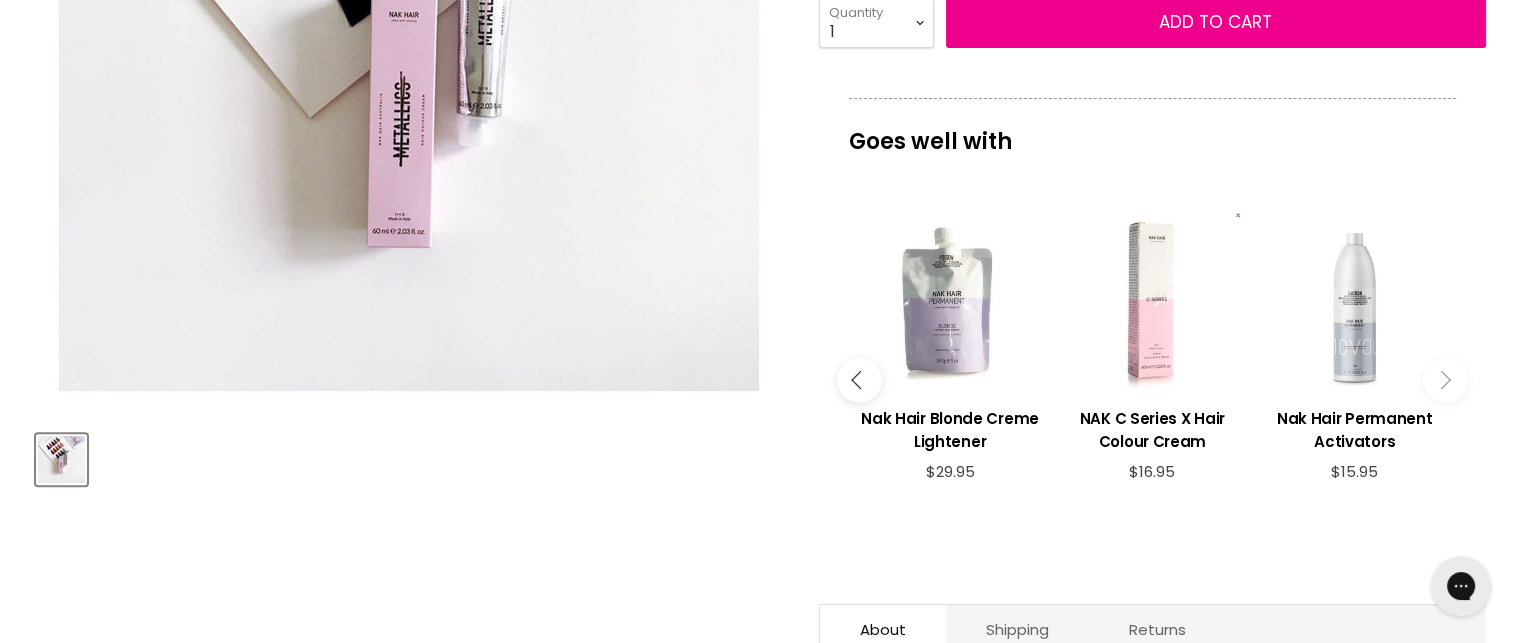 click at bounding box center [1445, 380] 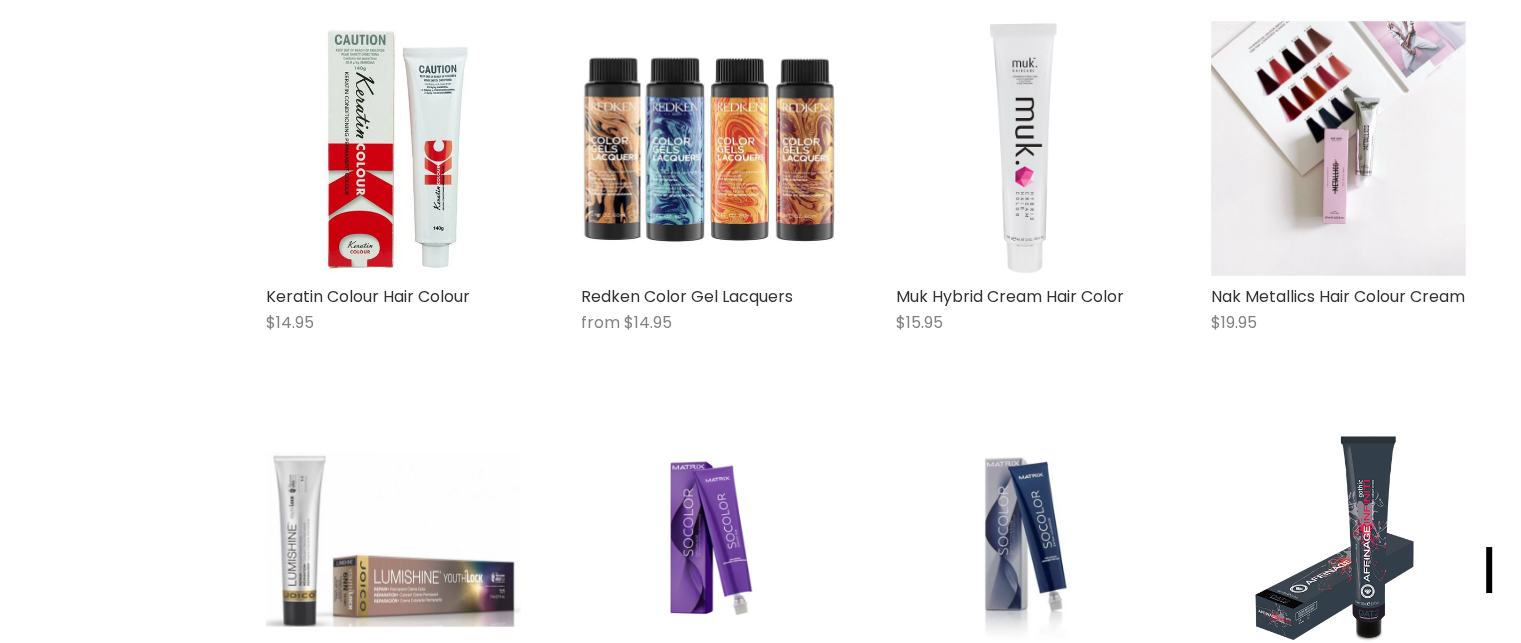 scroll, scrollTop: 1718, scrollLeft: 0, axis: vertical 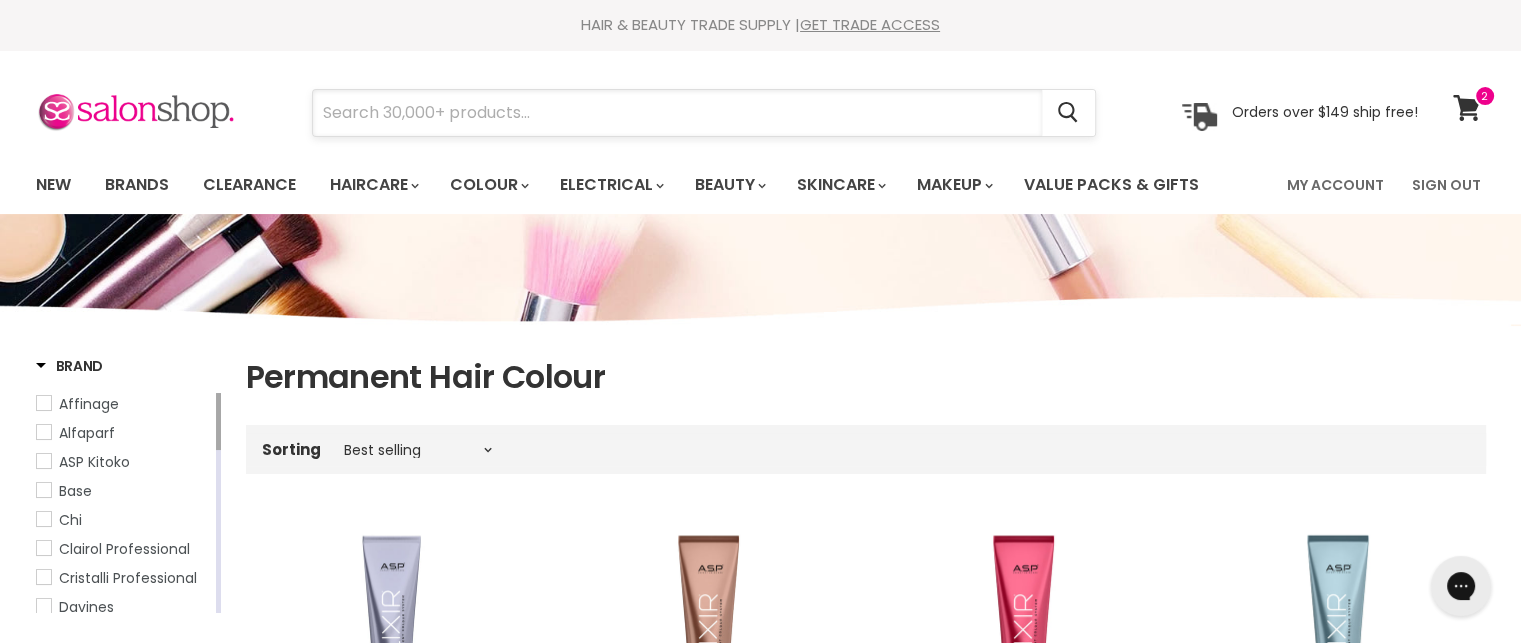 click at bounding box center (677, 113) 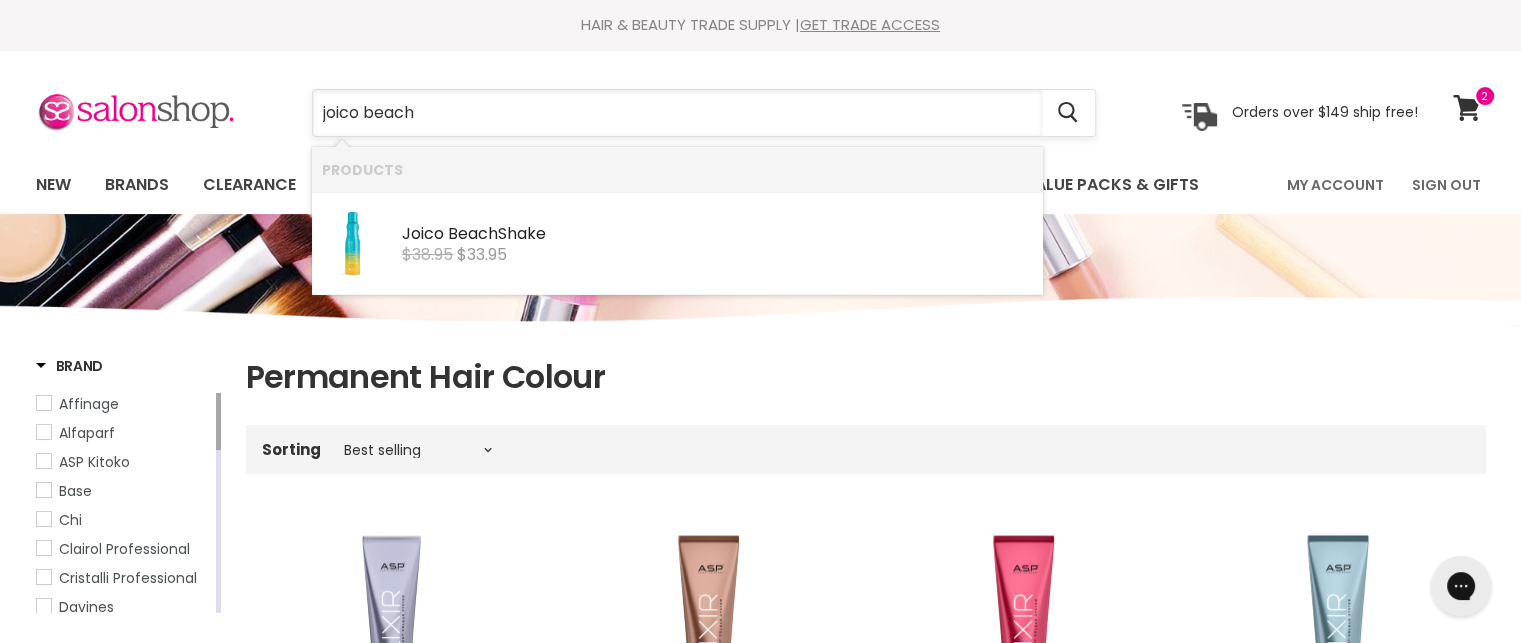 type on "joico bleach" 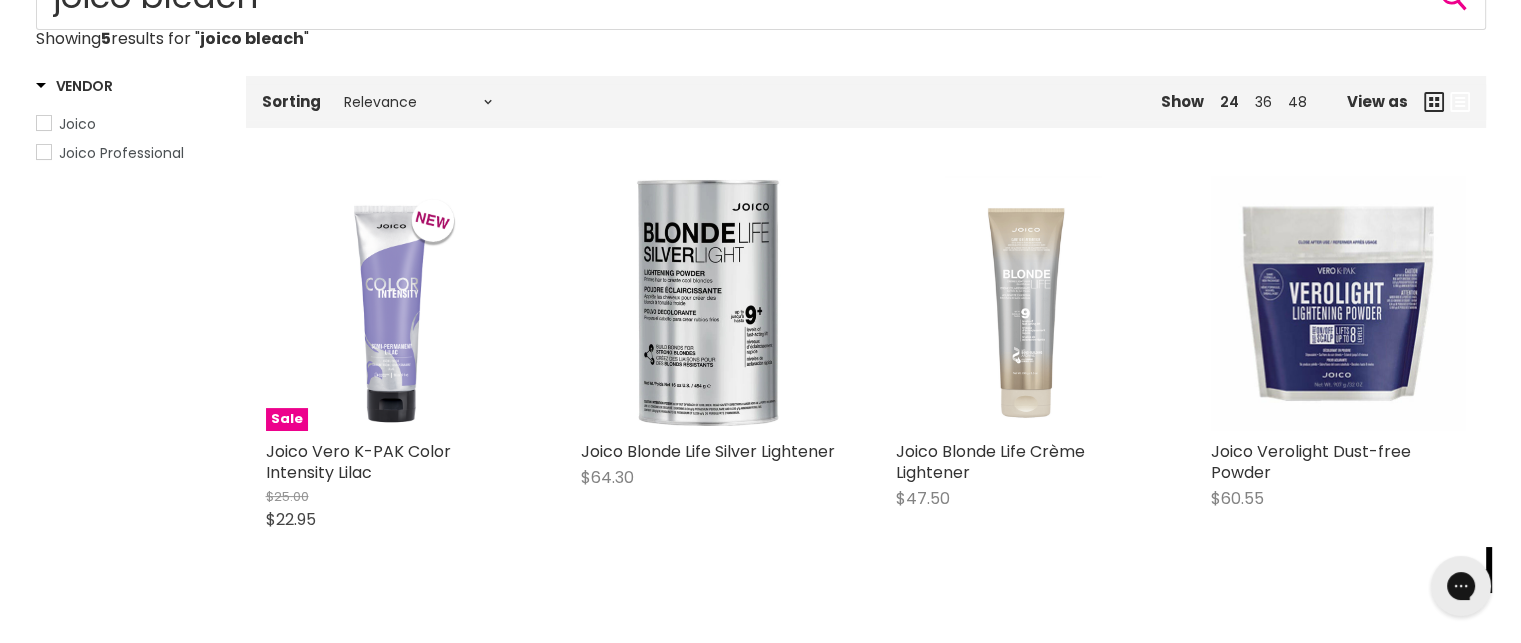 scroll, scrollTop: 0, scrollLeft: 0, axis: both 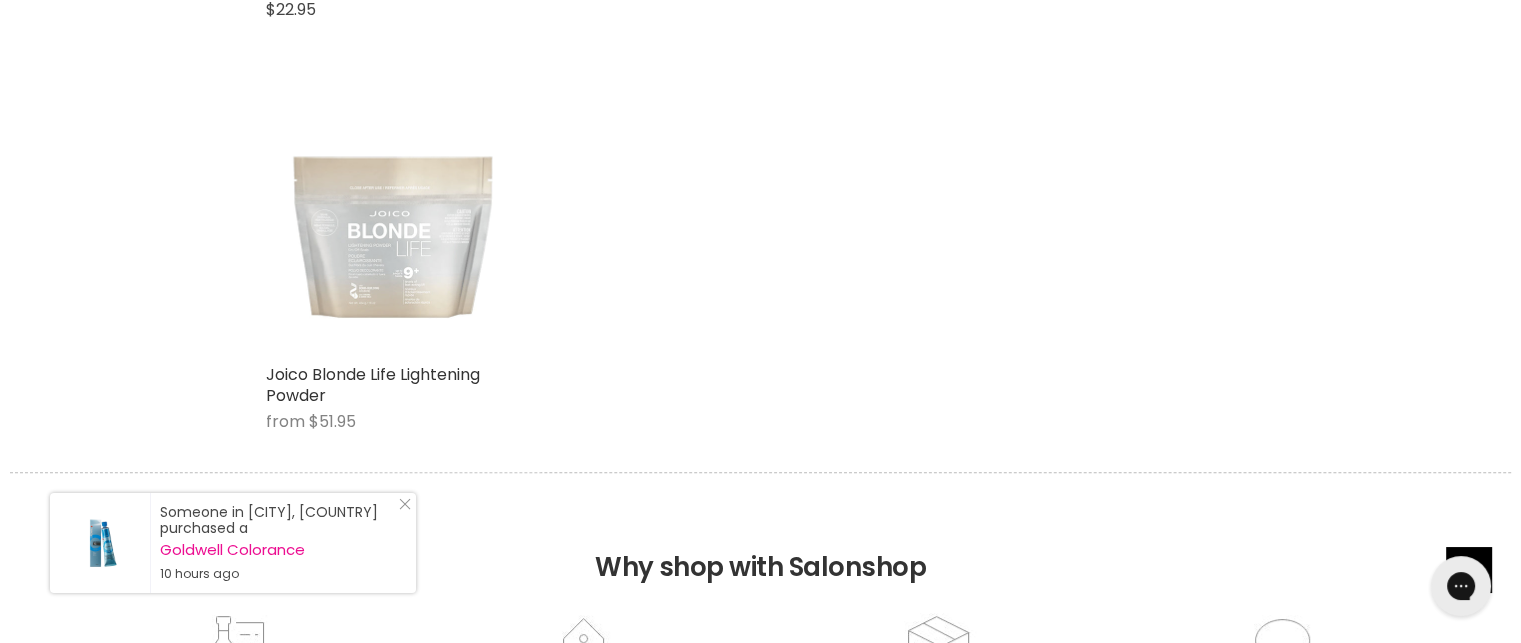 click at bounding box center (393, 226) 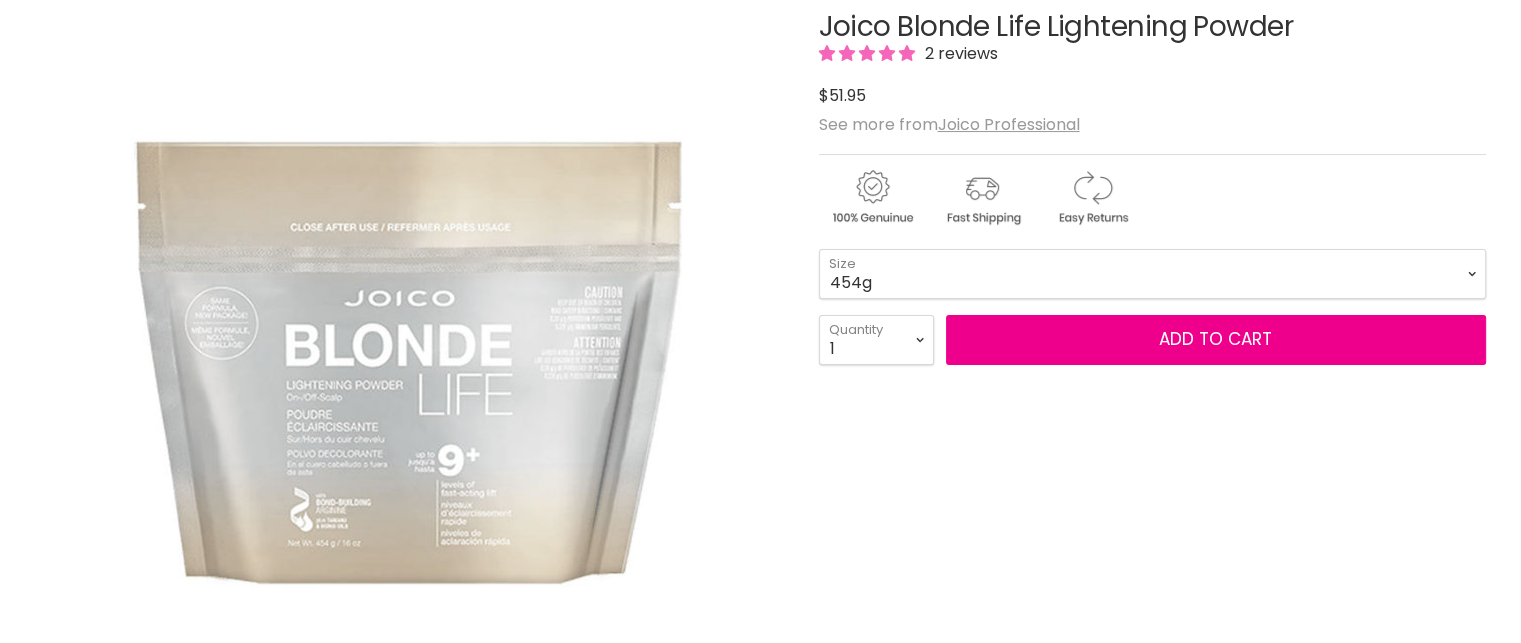 scroll, scrollTop: 0, scrollLeft: 0, axis: both 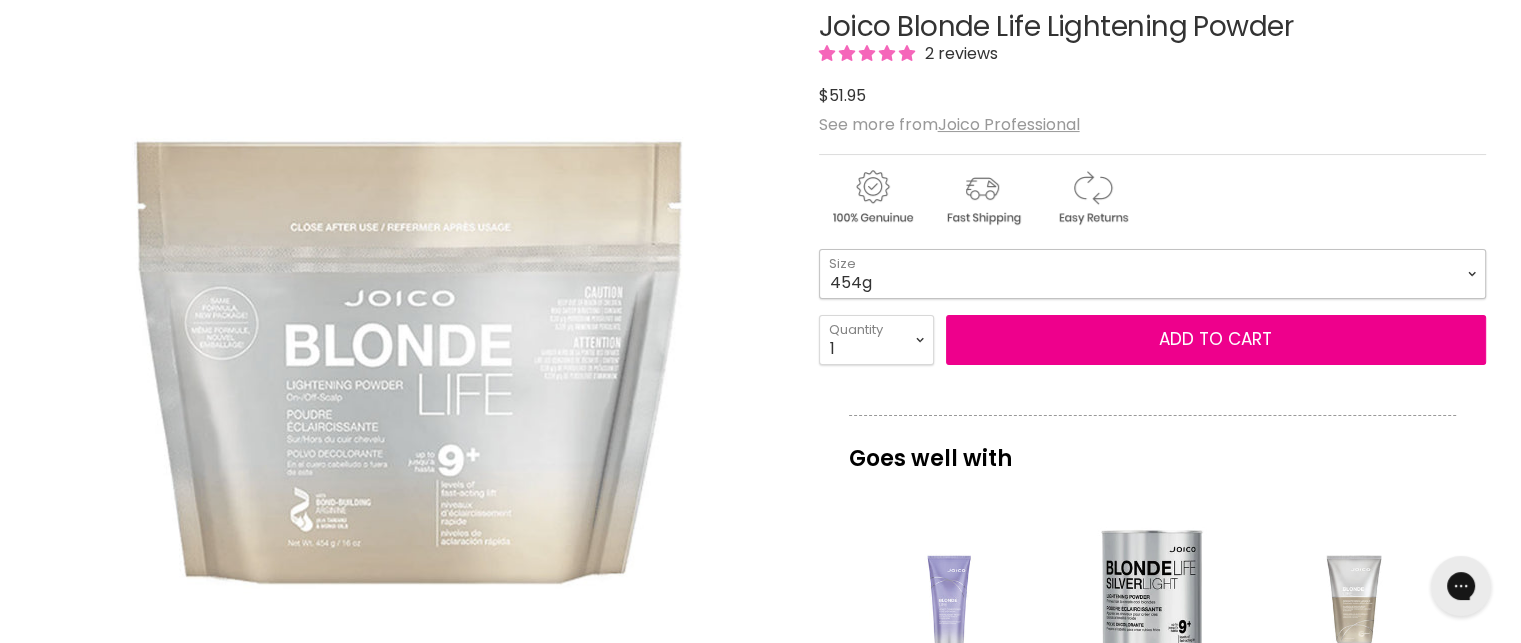 click on "454g
900g" at bounding box center [1152, 274] 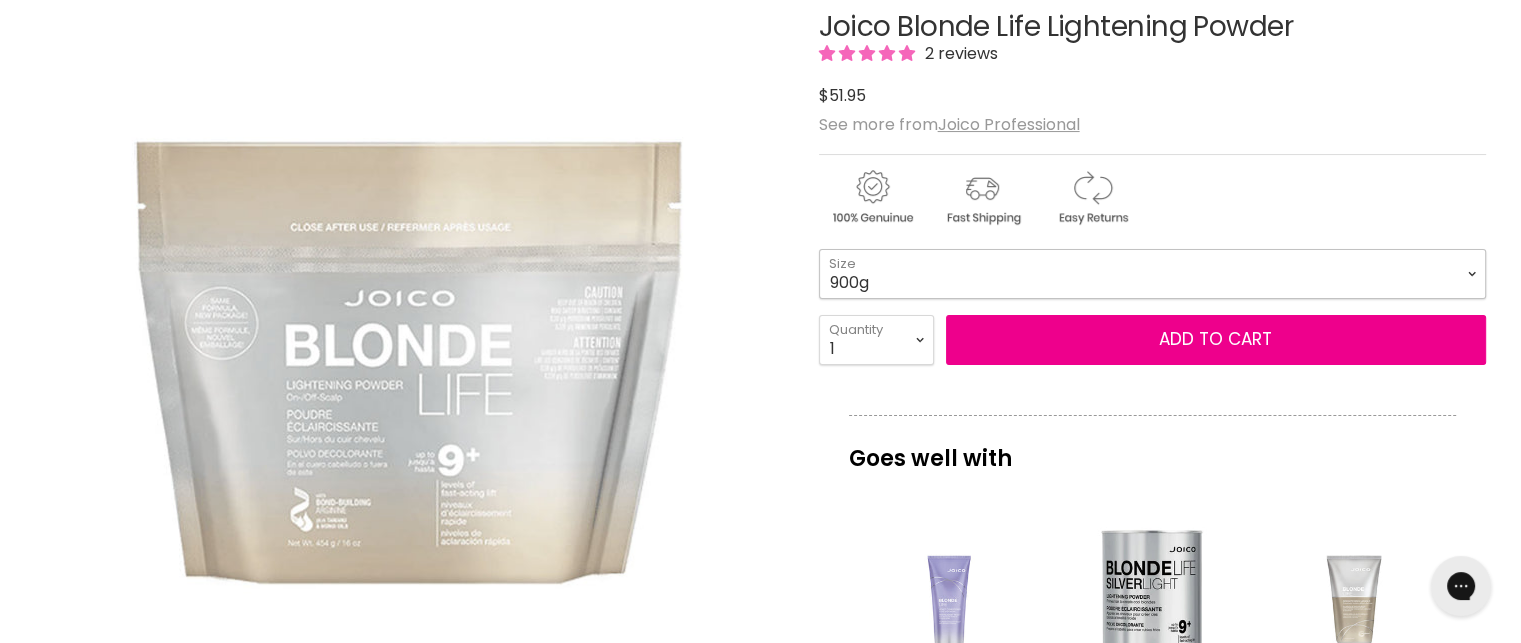click on "454g
900g" at bounding box center (1152, 274) 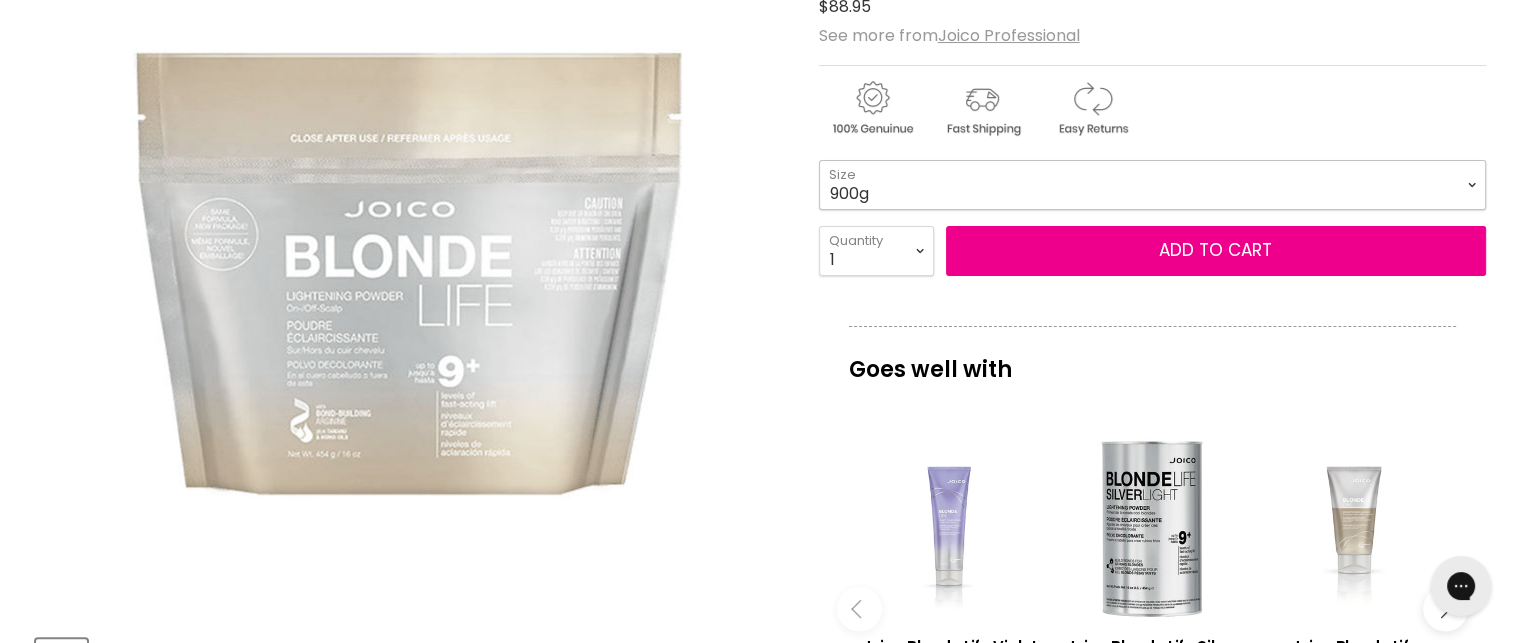 scroll, scrollTop: 379, scrollLeft: 0, axis: vertical 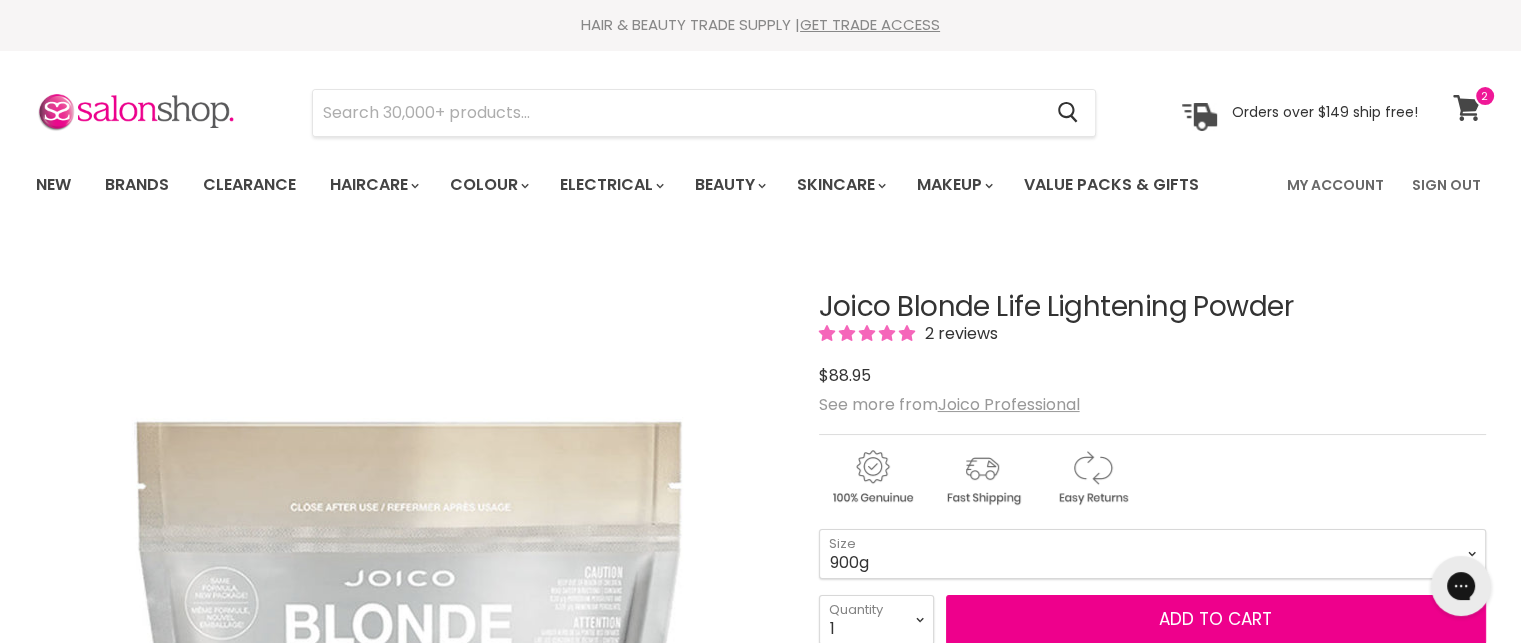 click 